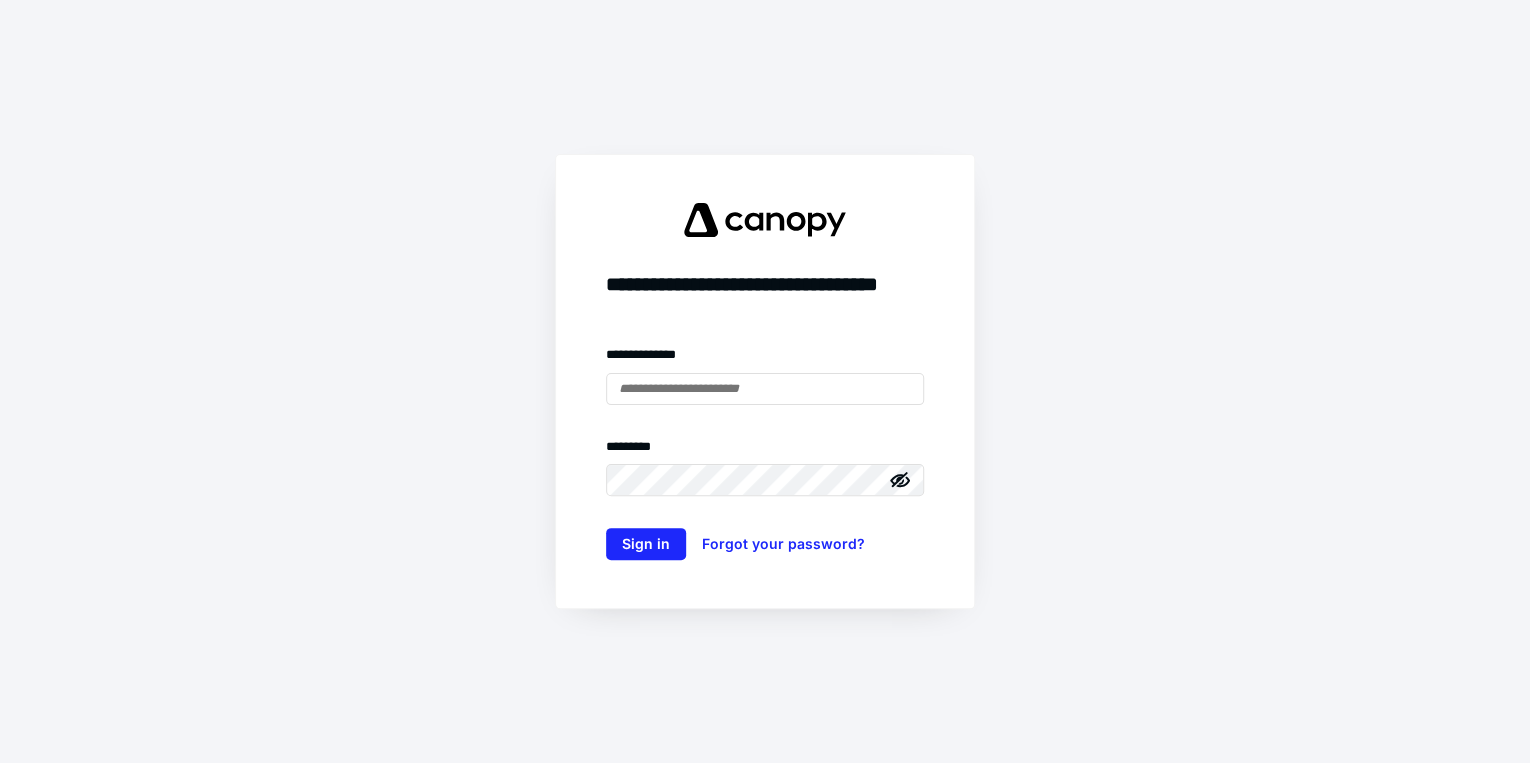scroll, scrollTop: 0, scrollLeft: 0, axis: both 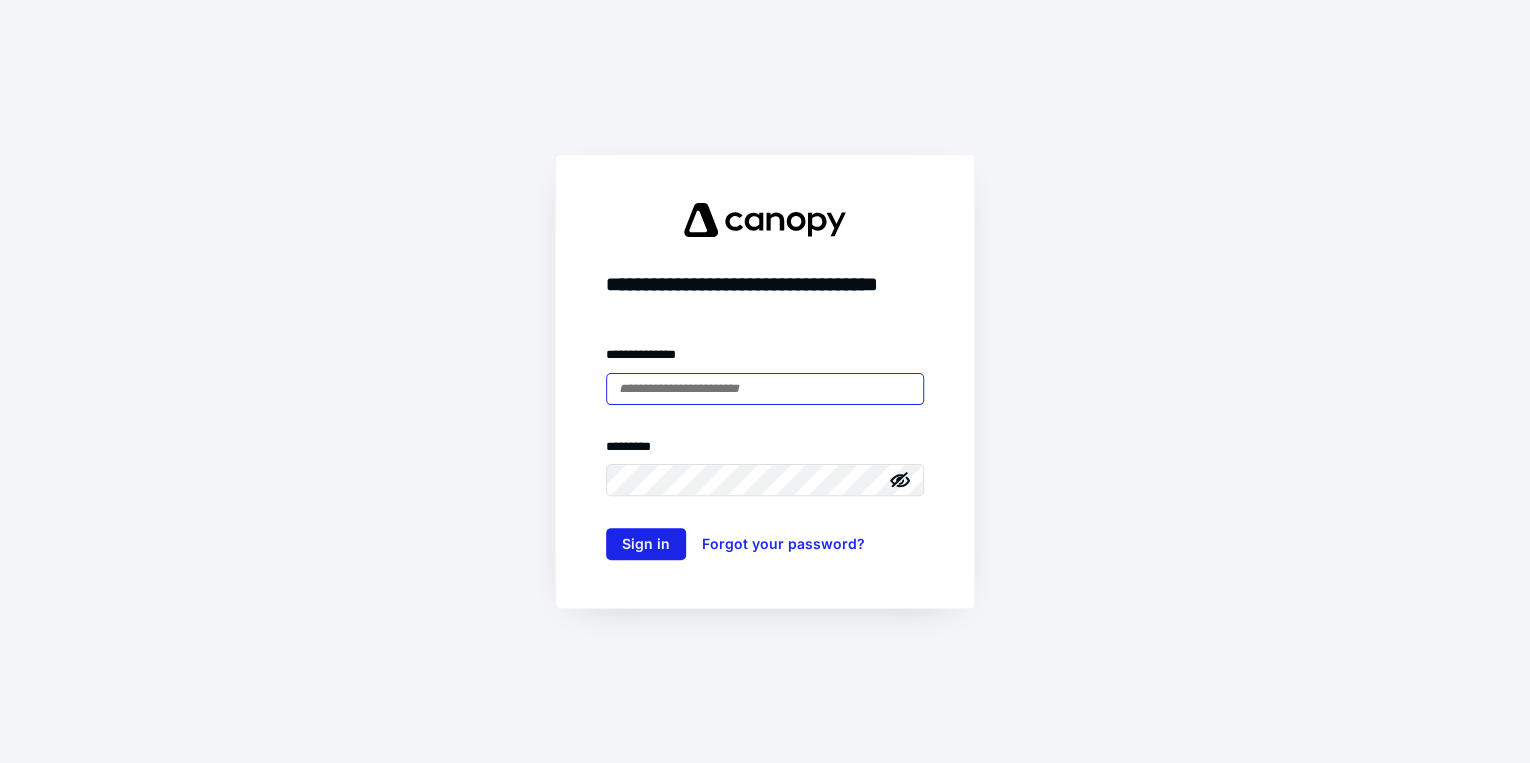 type on "**********" 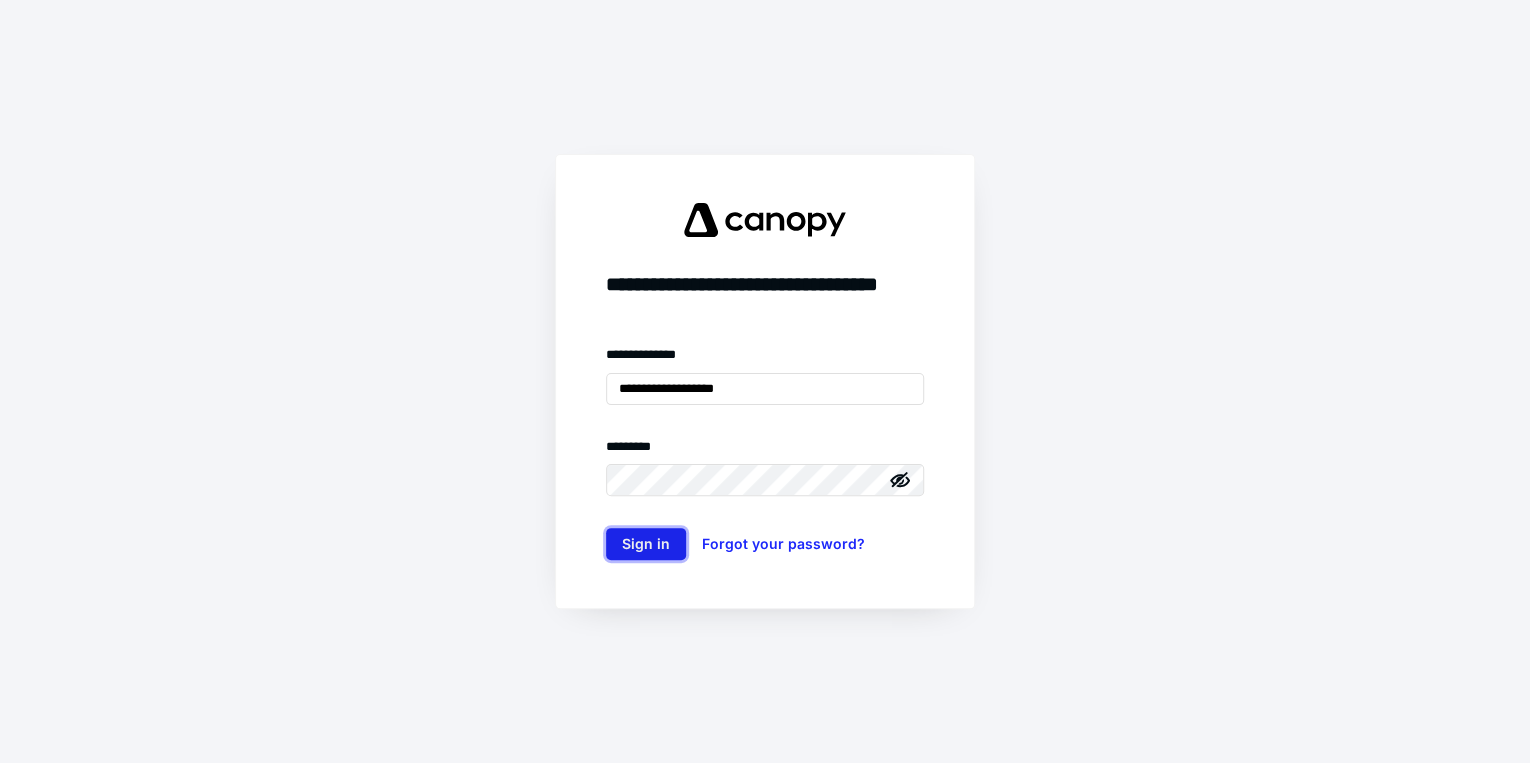 click on "Sign in" at bounding box center (646, 544) 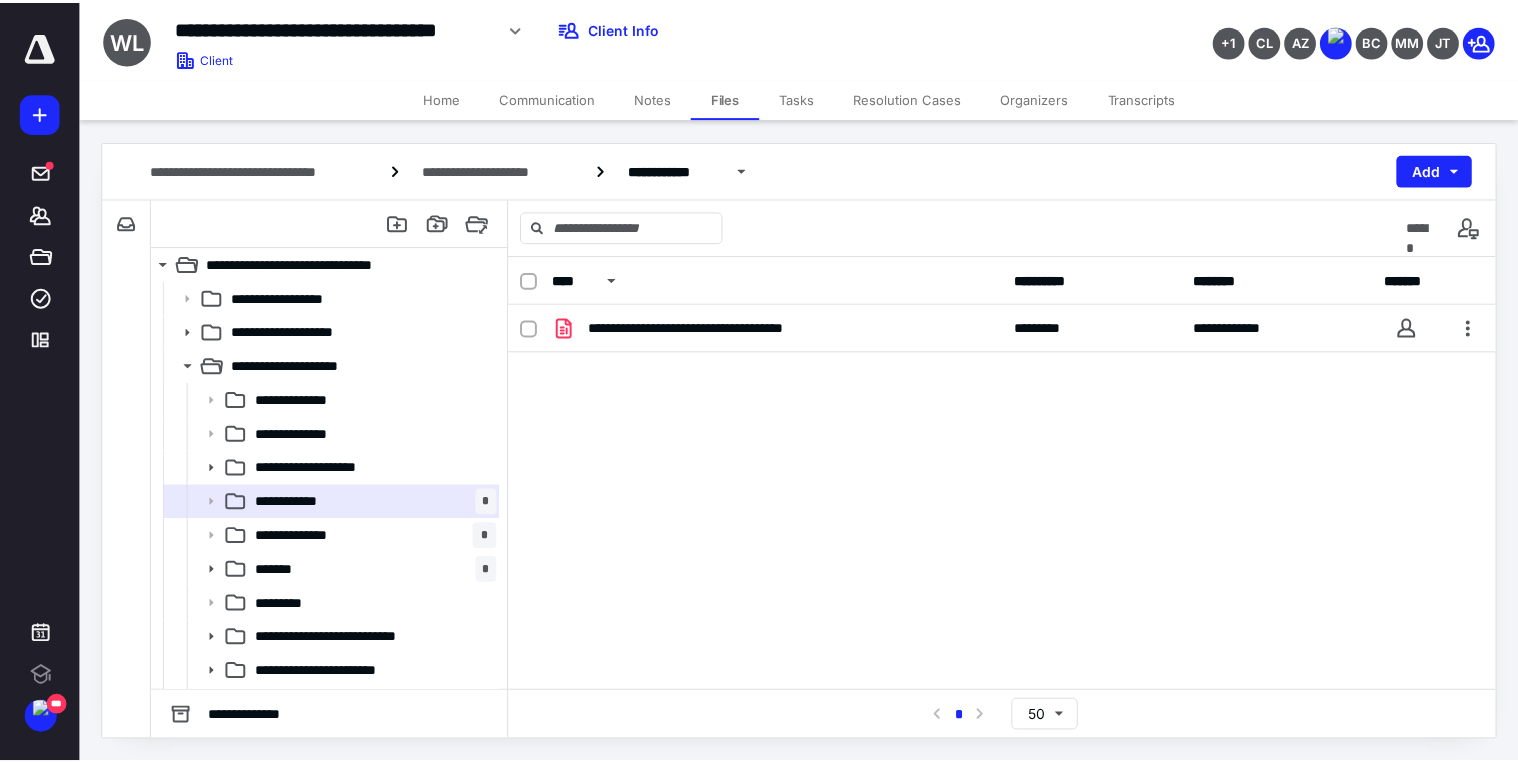 scroll, scrollTop: 0, scrollLeft: 0, axis: both 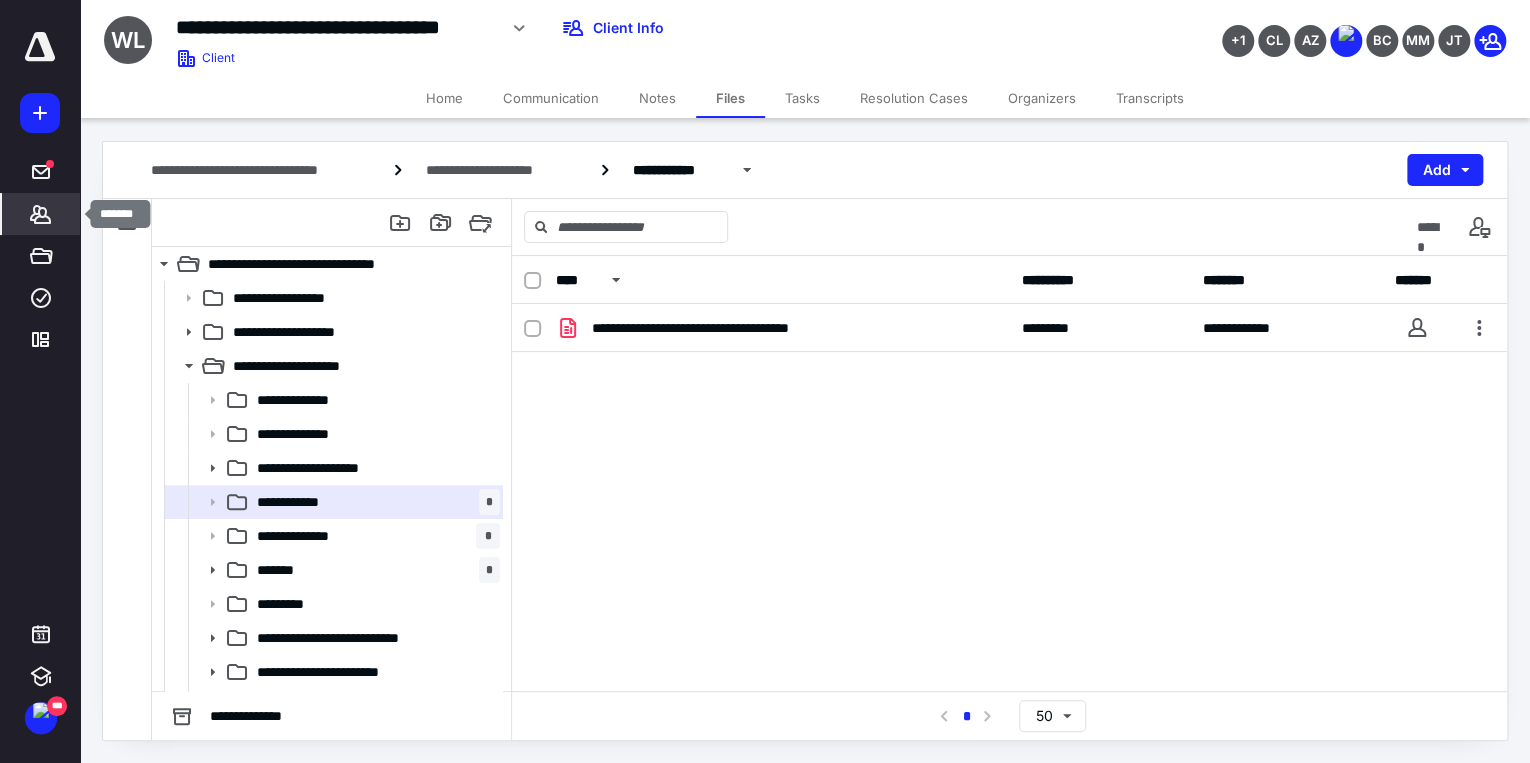 click 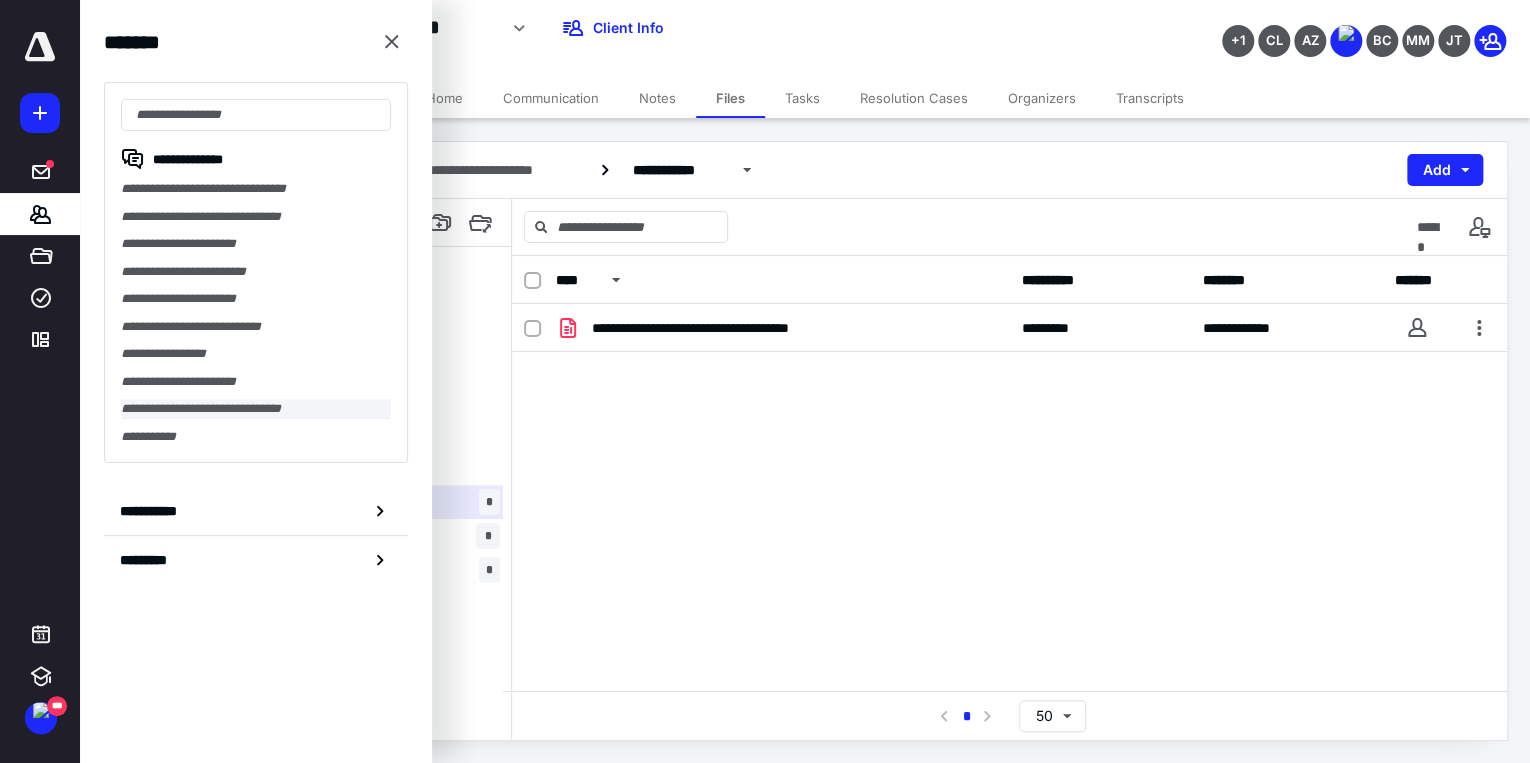 click on "**********" at bounding box center [256, 409] 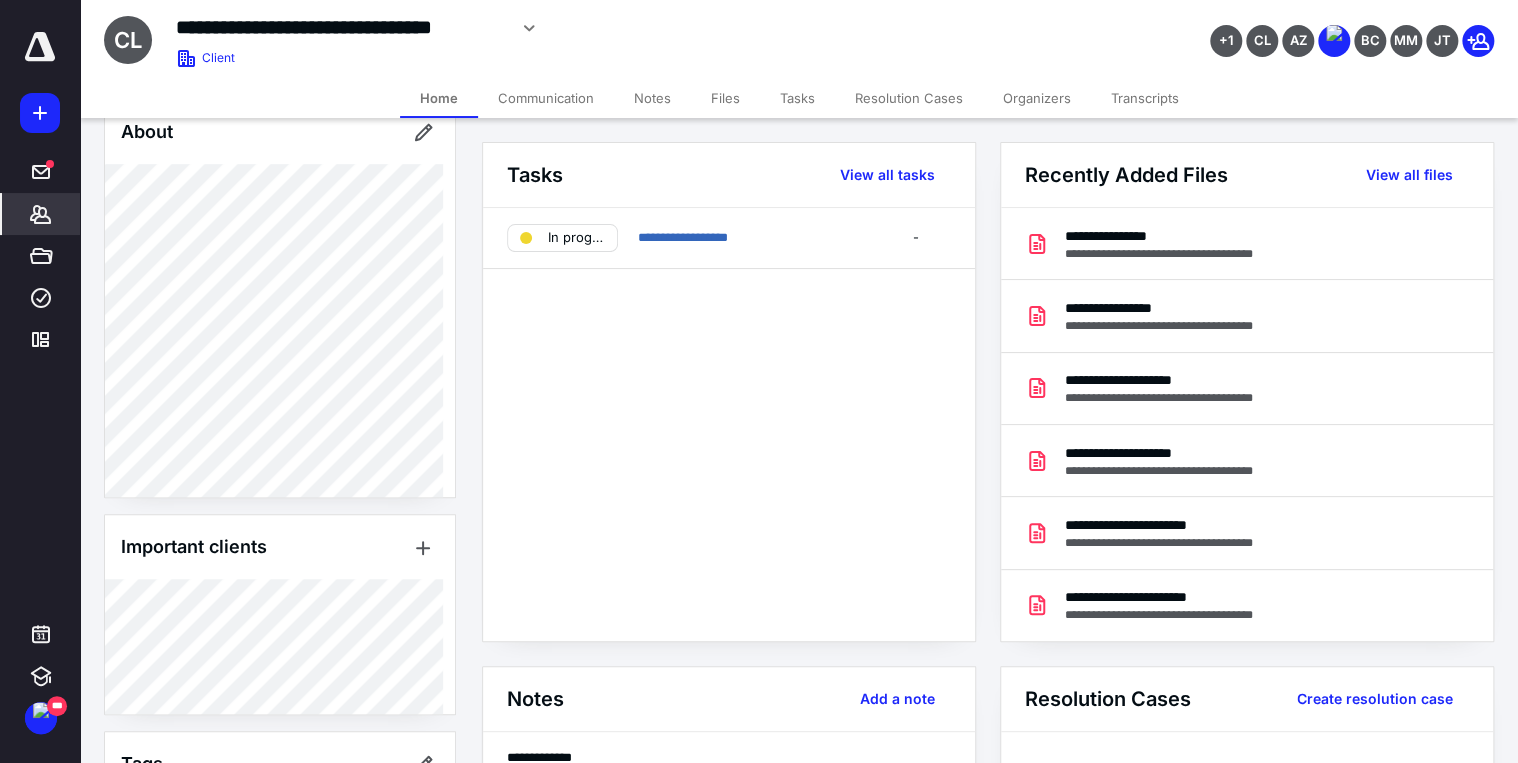 scroll, scrollTop: 640, scrollLeft: 0, axis: vertical 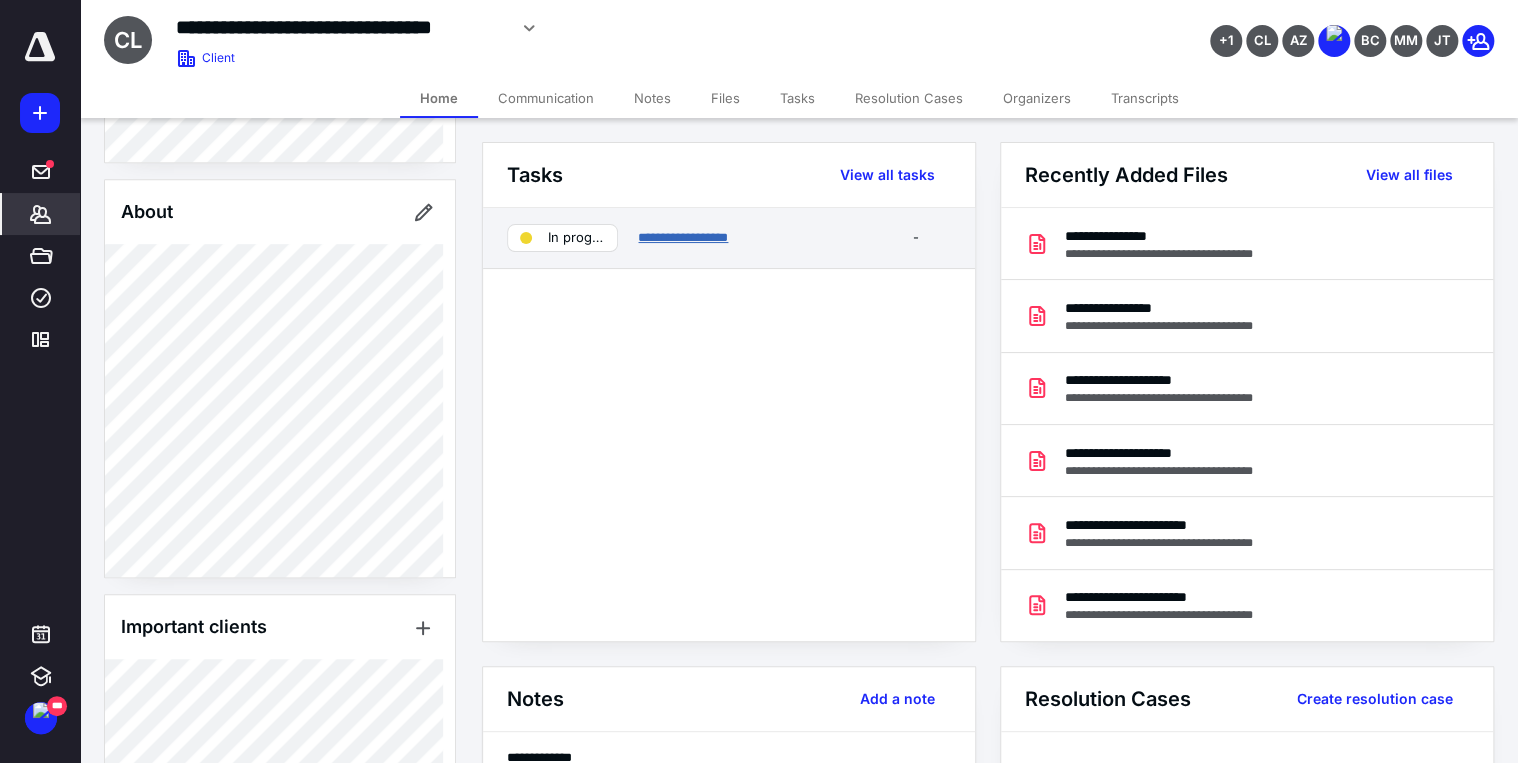 click on "**********" at bounding box center [683, 237] 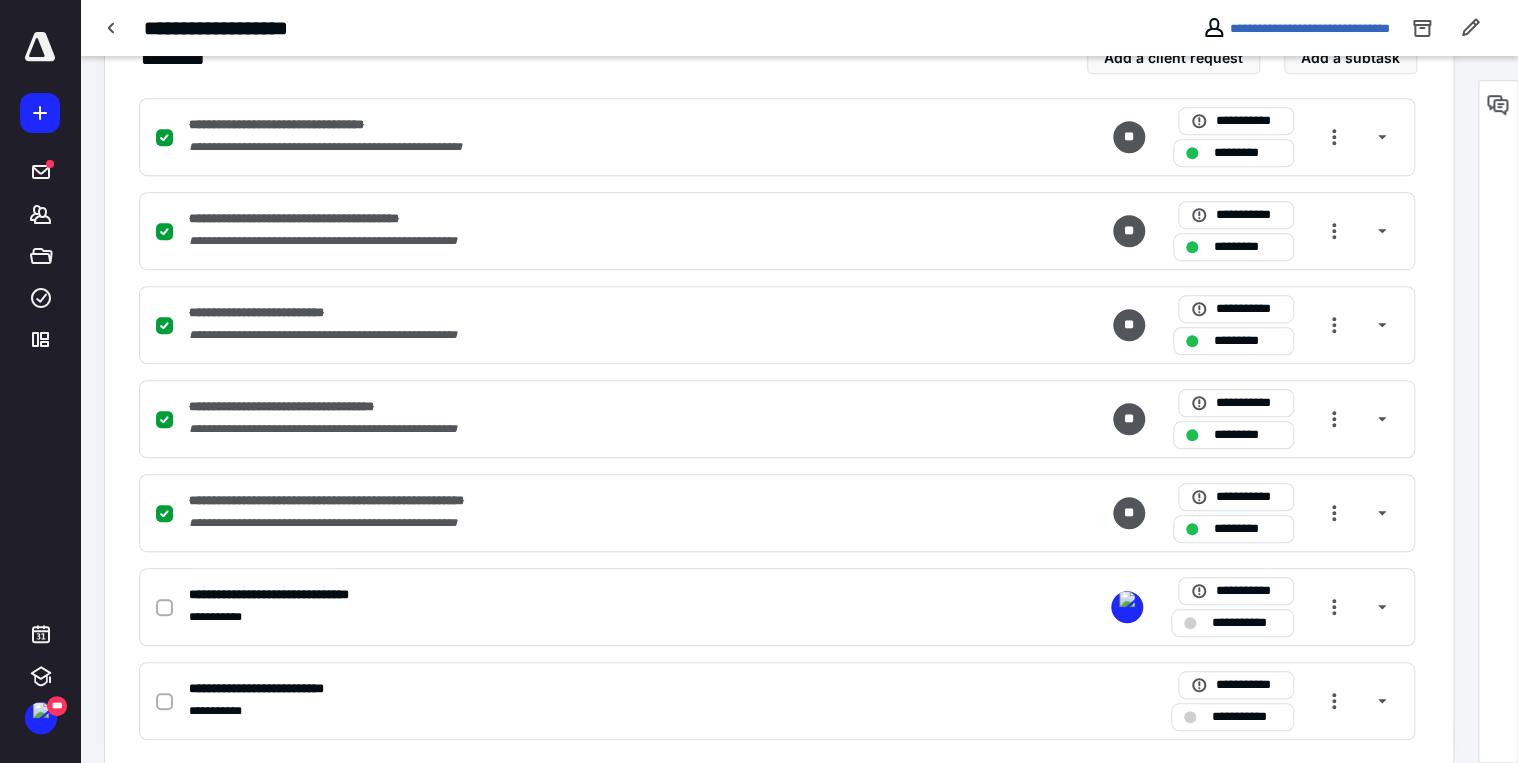 scroll, scrollTop: 505, scrollLeft: 0, axis: vertical 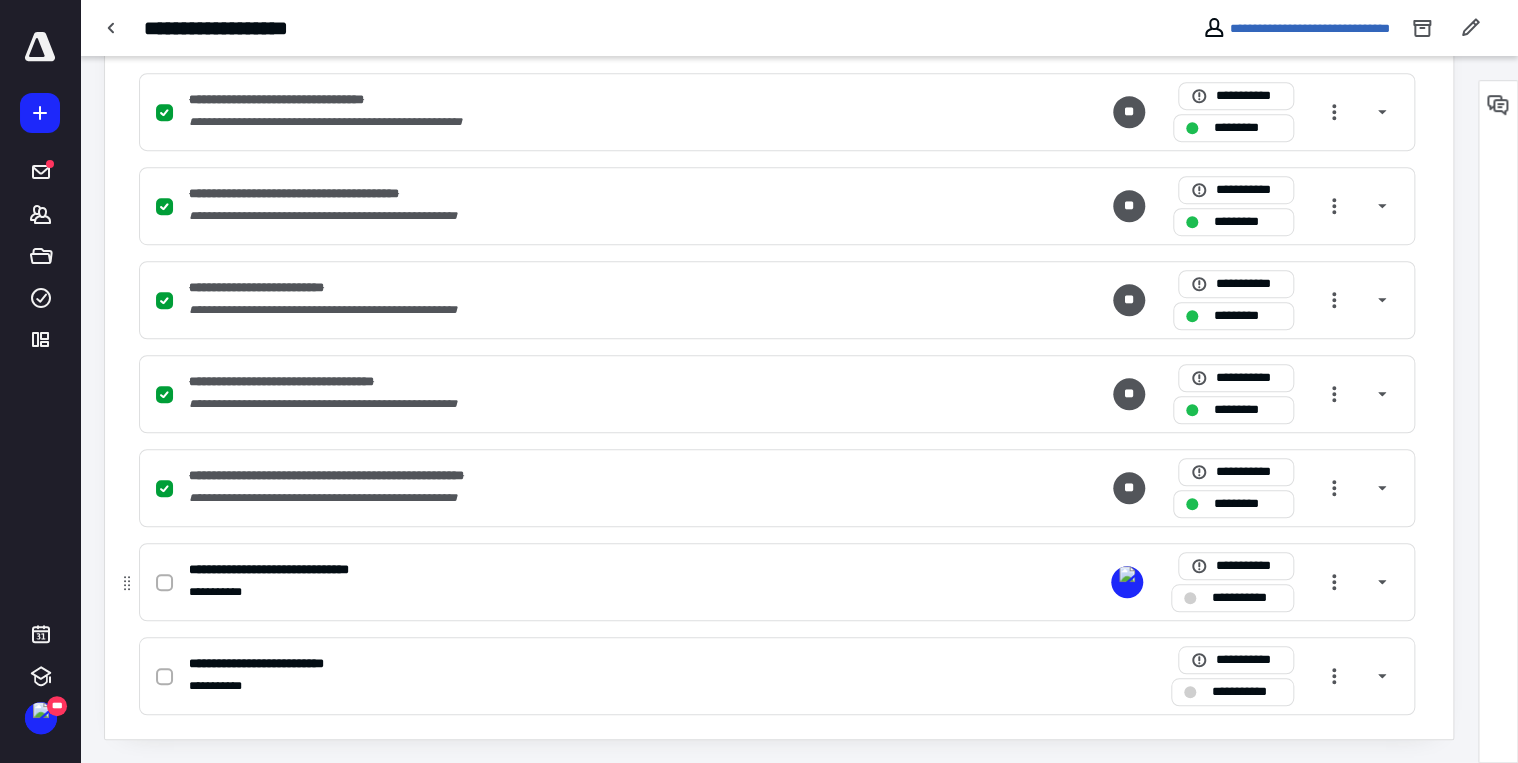 click 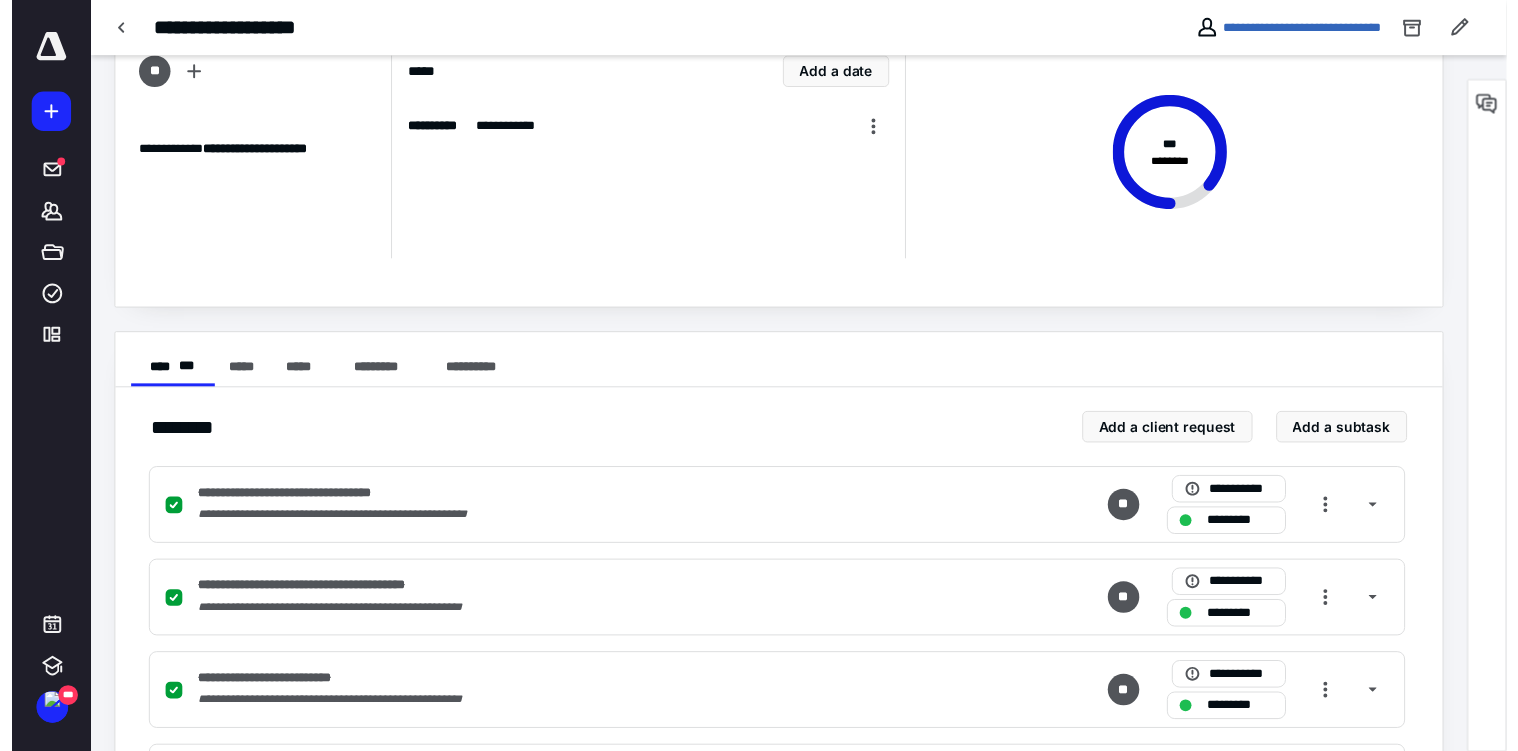 scroll, scrollTop: 0, scrollLeft: 0, axis: both 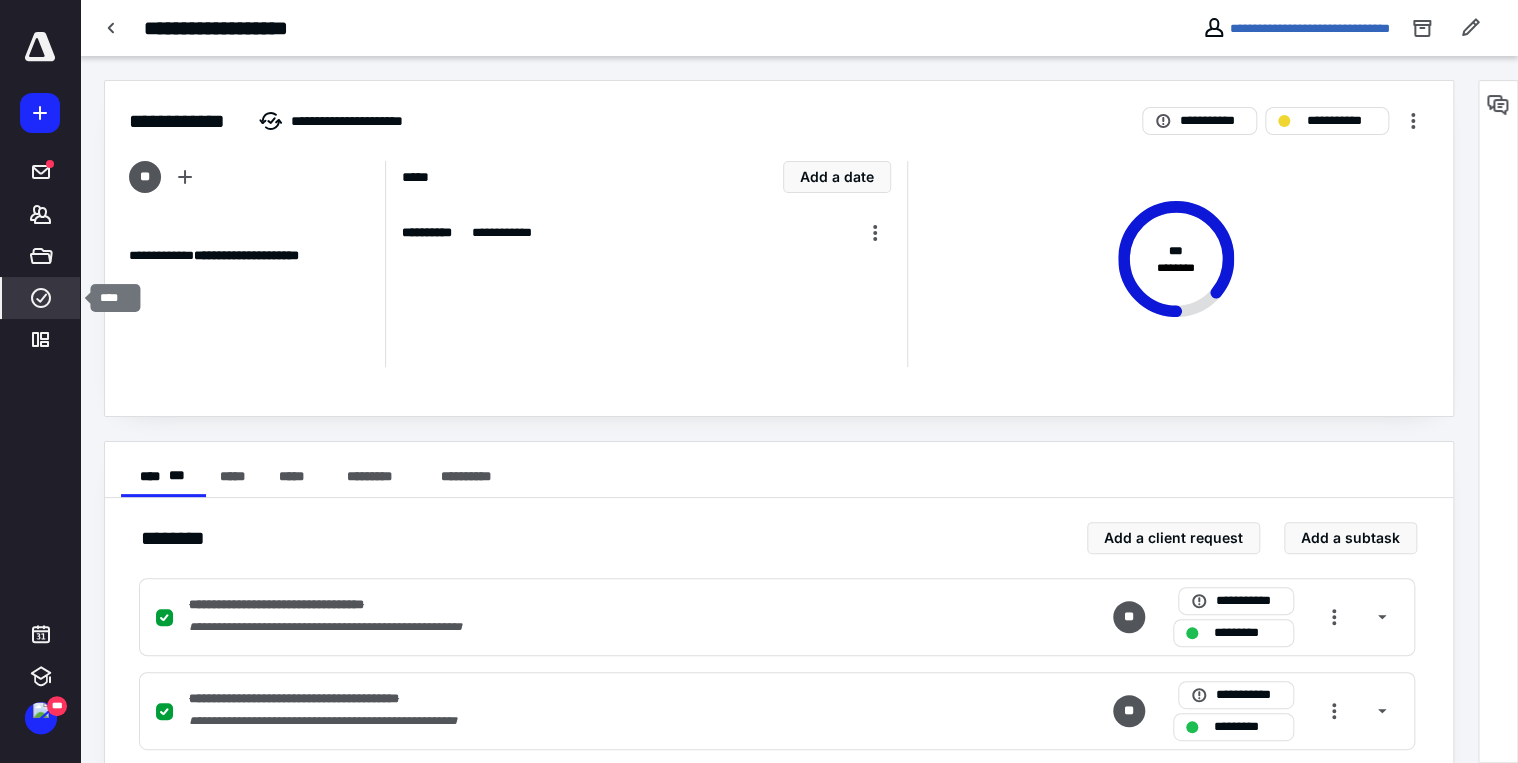 click 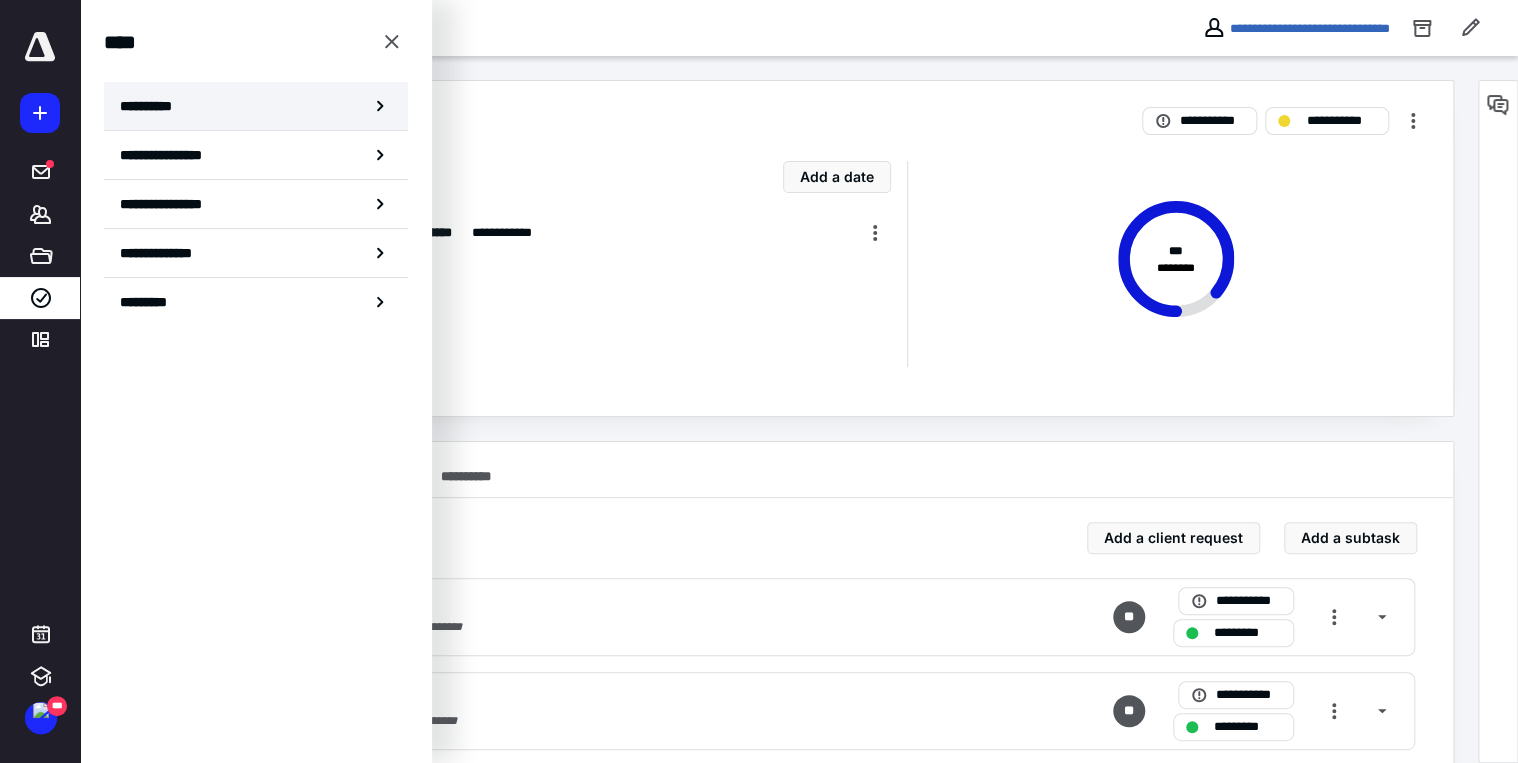 click on "**********" at bounding box center [256, 106] 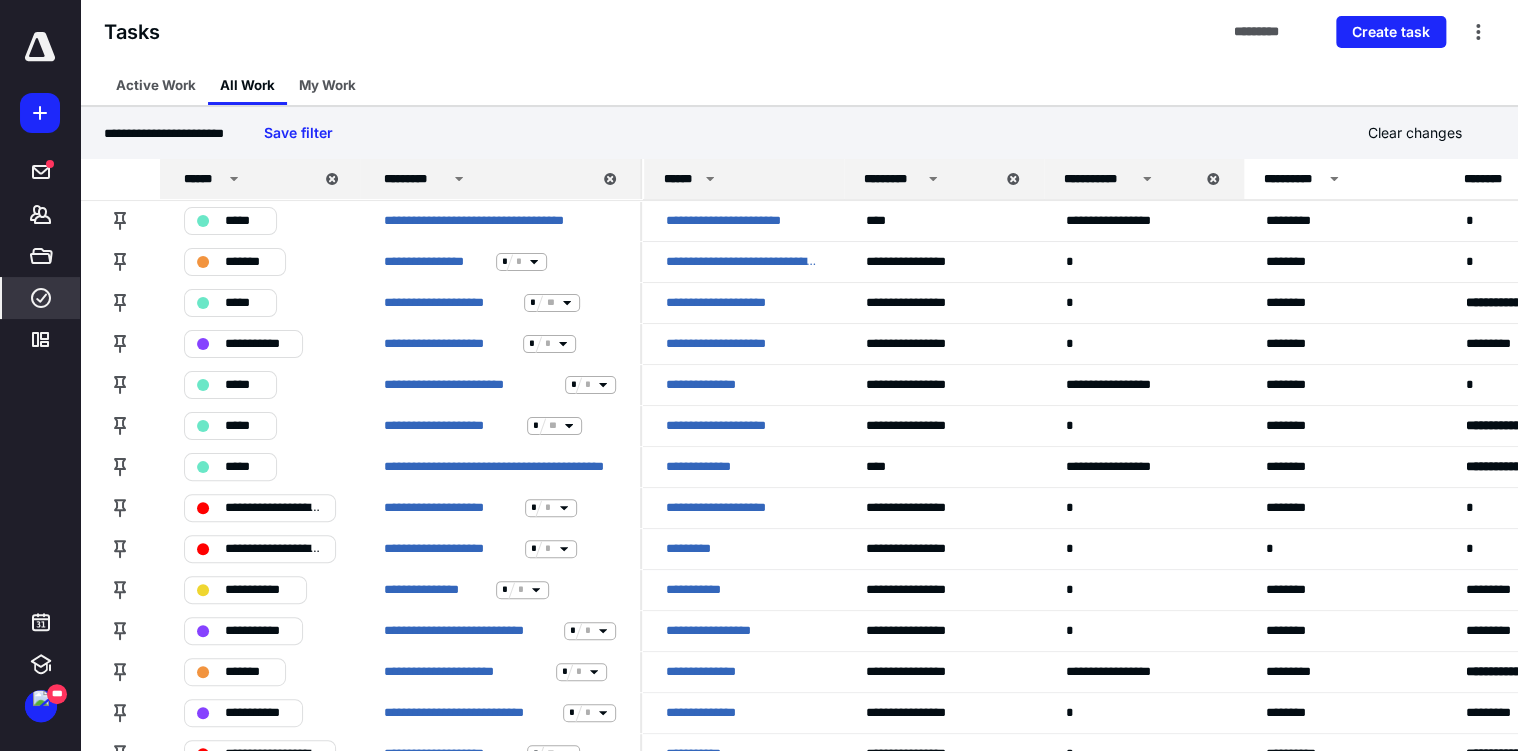 click 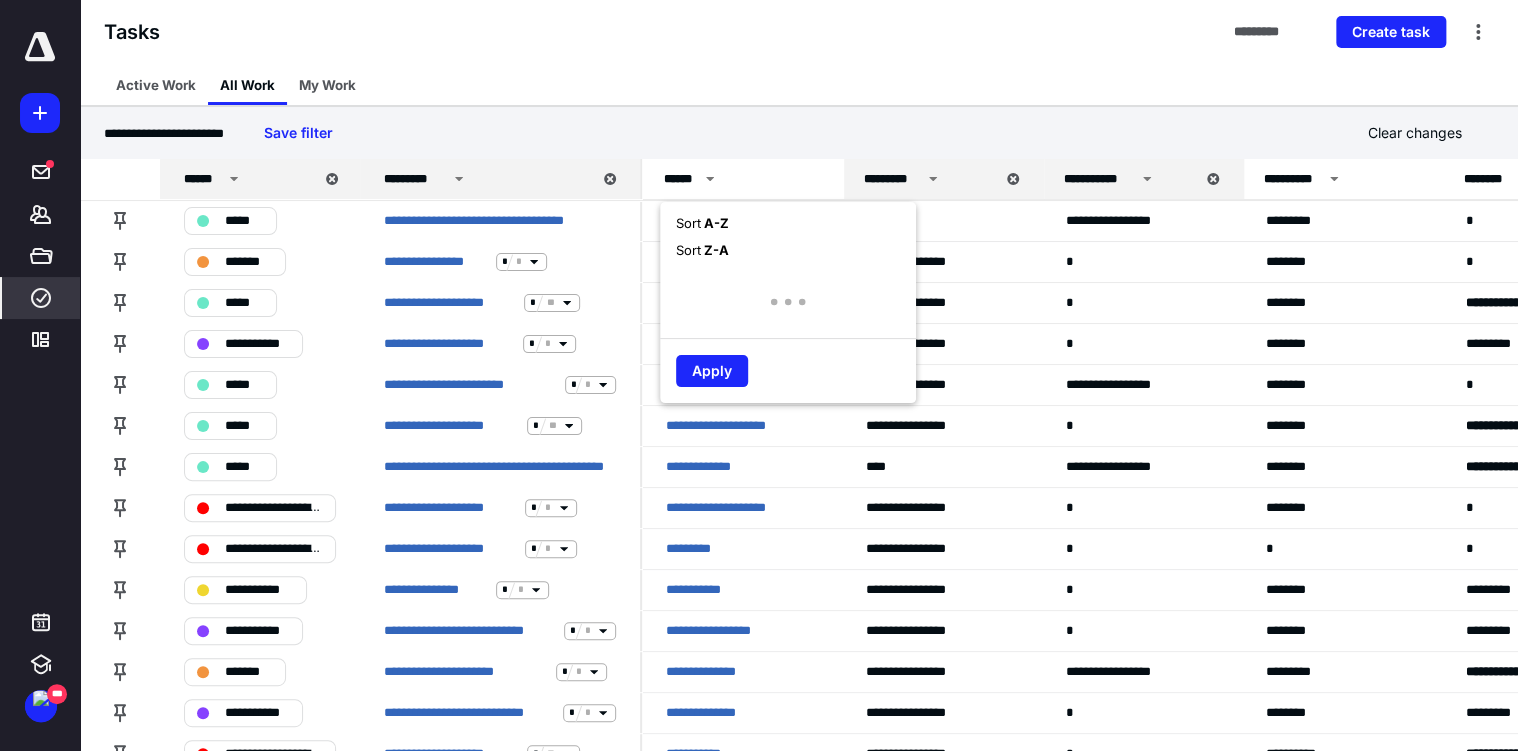 click on "A  -  Z" at bounding box center [715, 223] 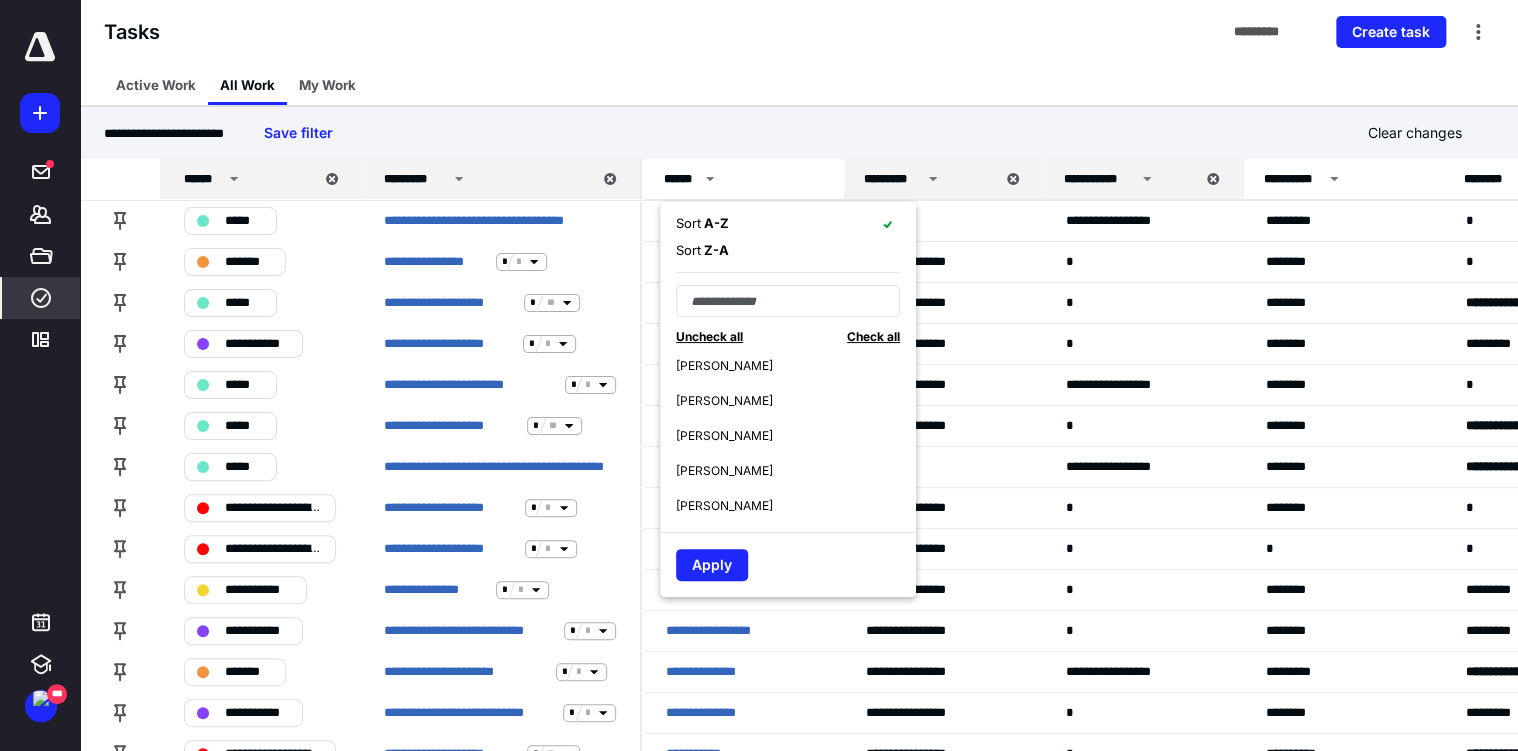 scroll, scrollTop: 3360, scrollLeft: 0, axis: vertical 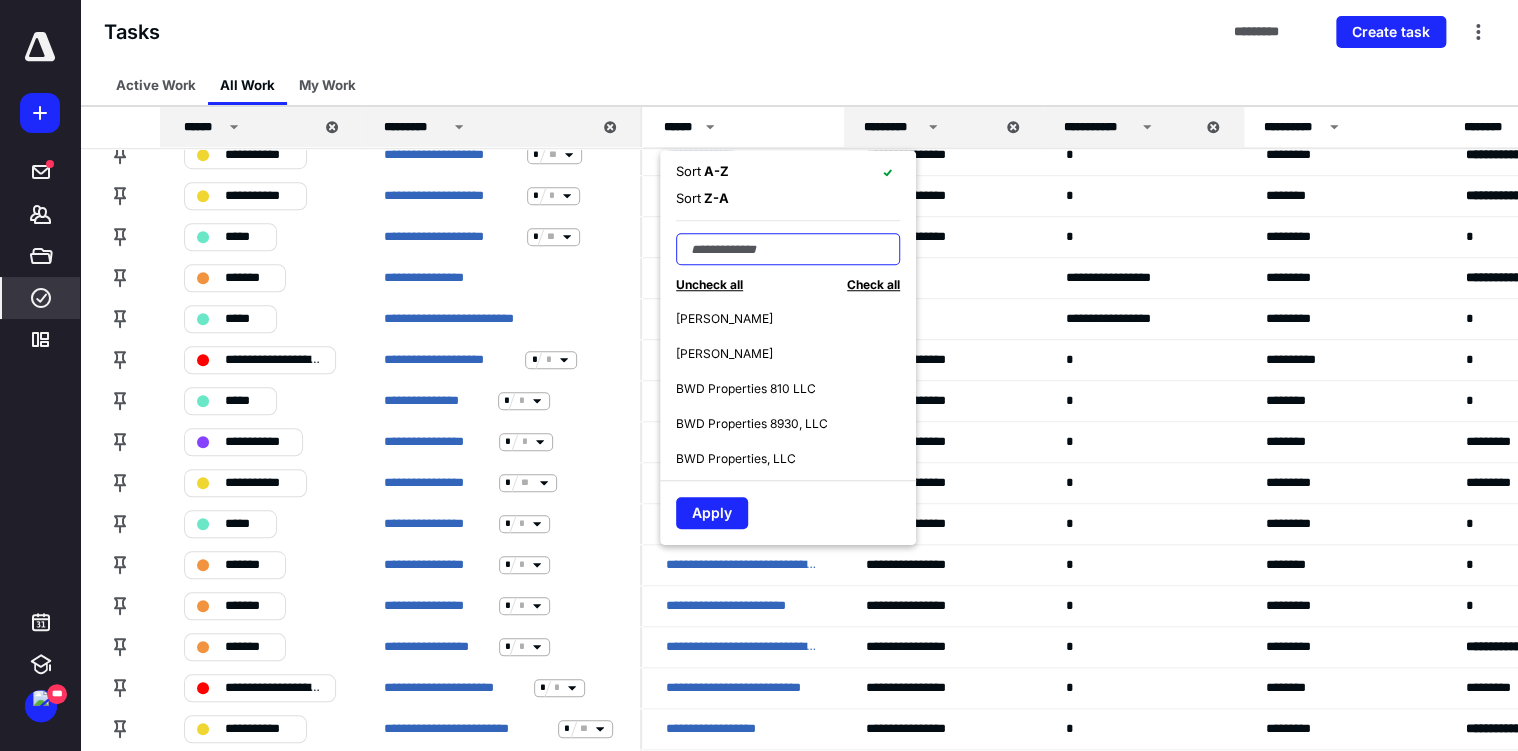 click at bounding box center [788, 249] 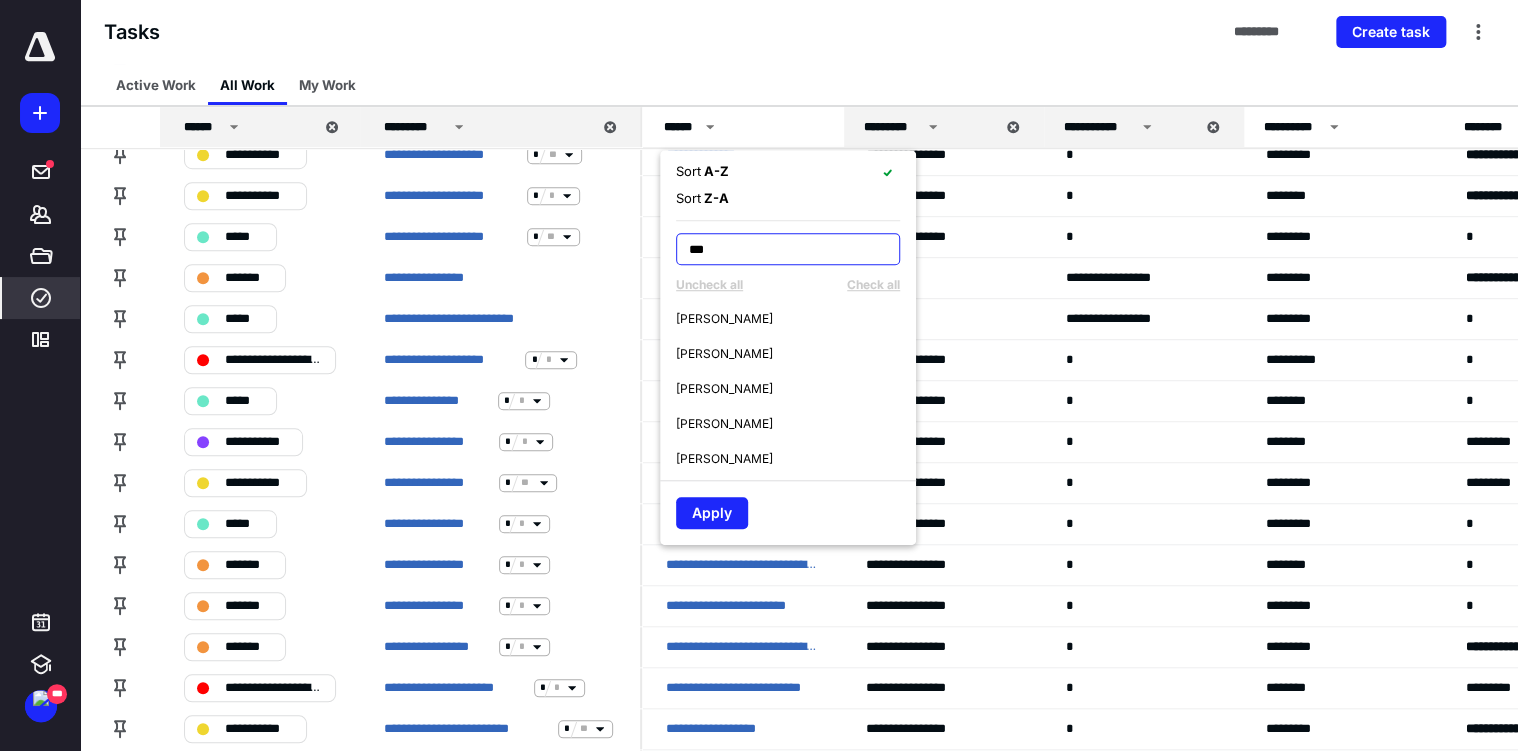 scroll, scrollTop: 104, scrollLeft: 0, axis: vertical 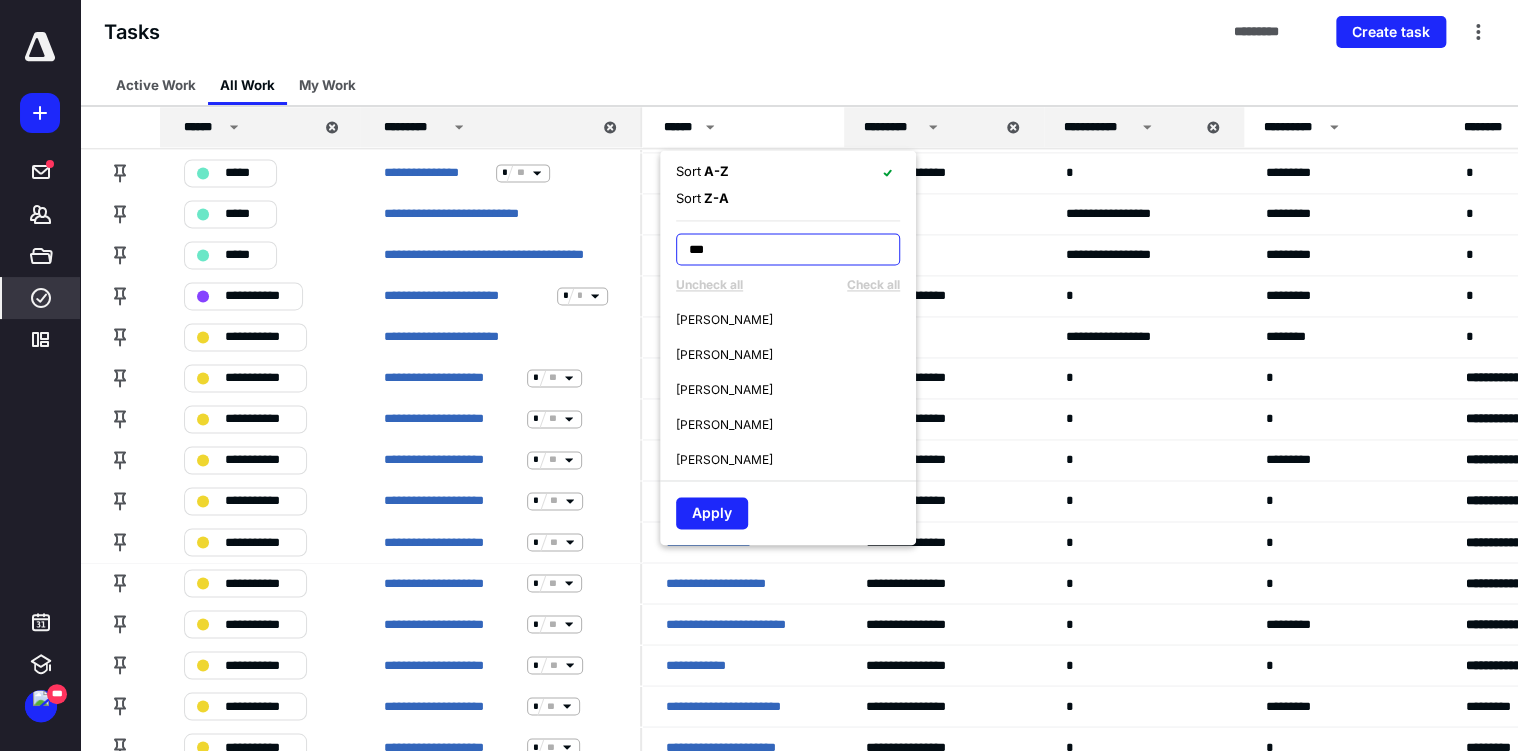 click on "***" at bounding box center [788, 249] 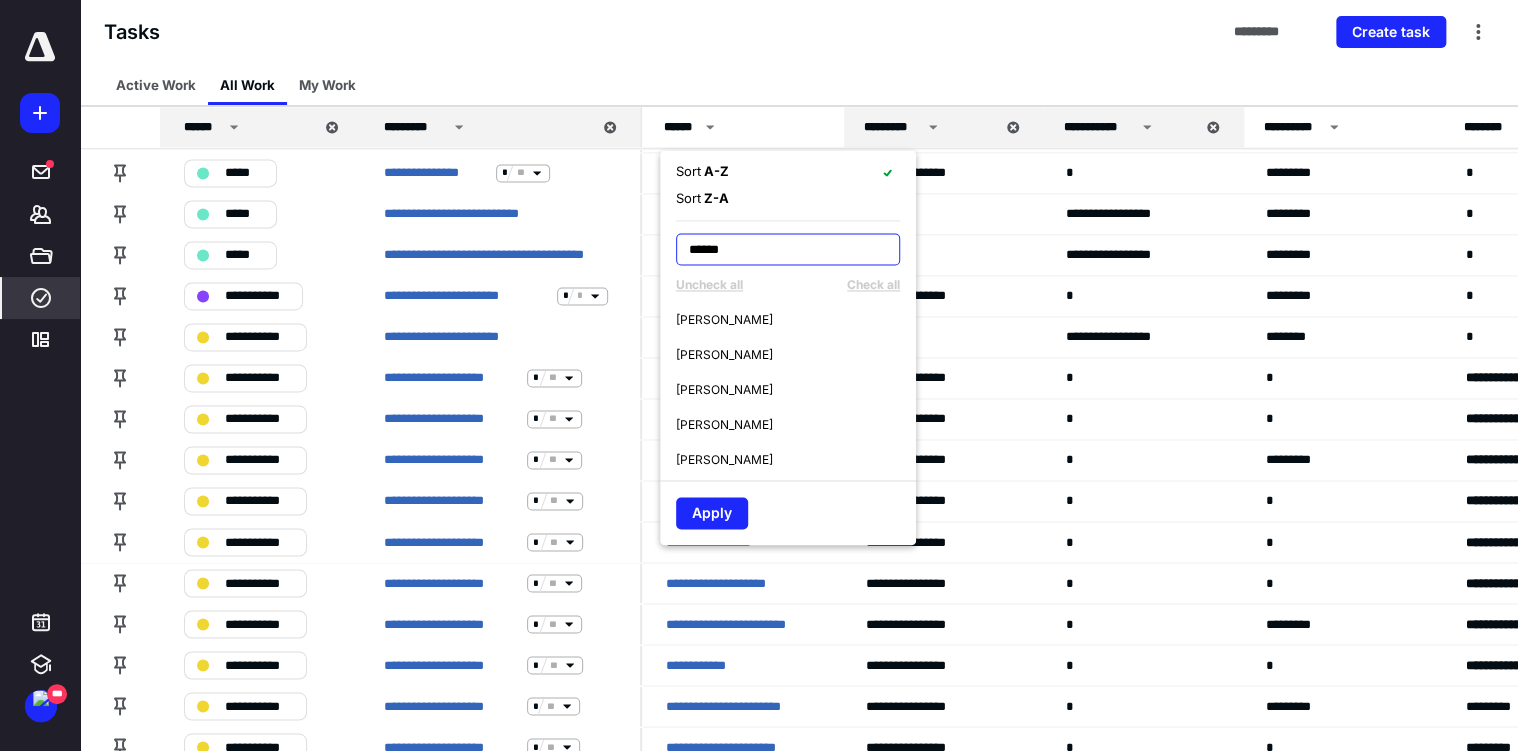 scroll, scrollTop: 0, scrollLeft: 0, axis: both 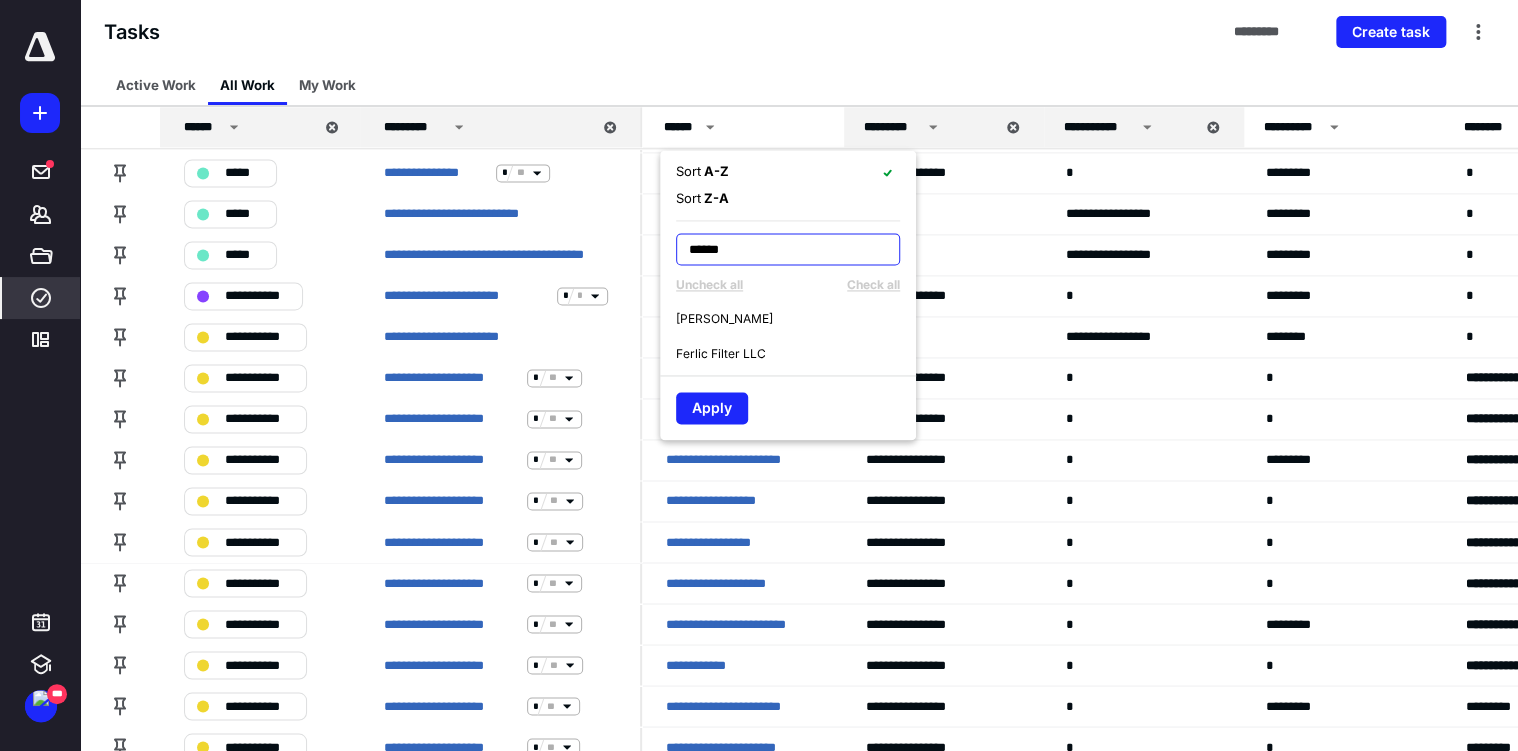 type on "******" 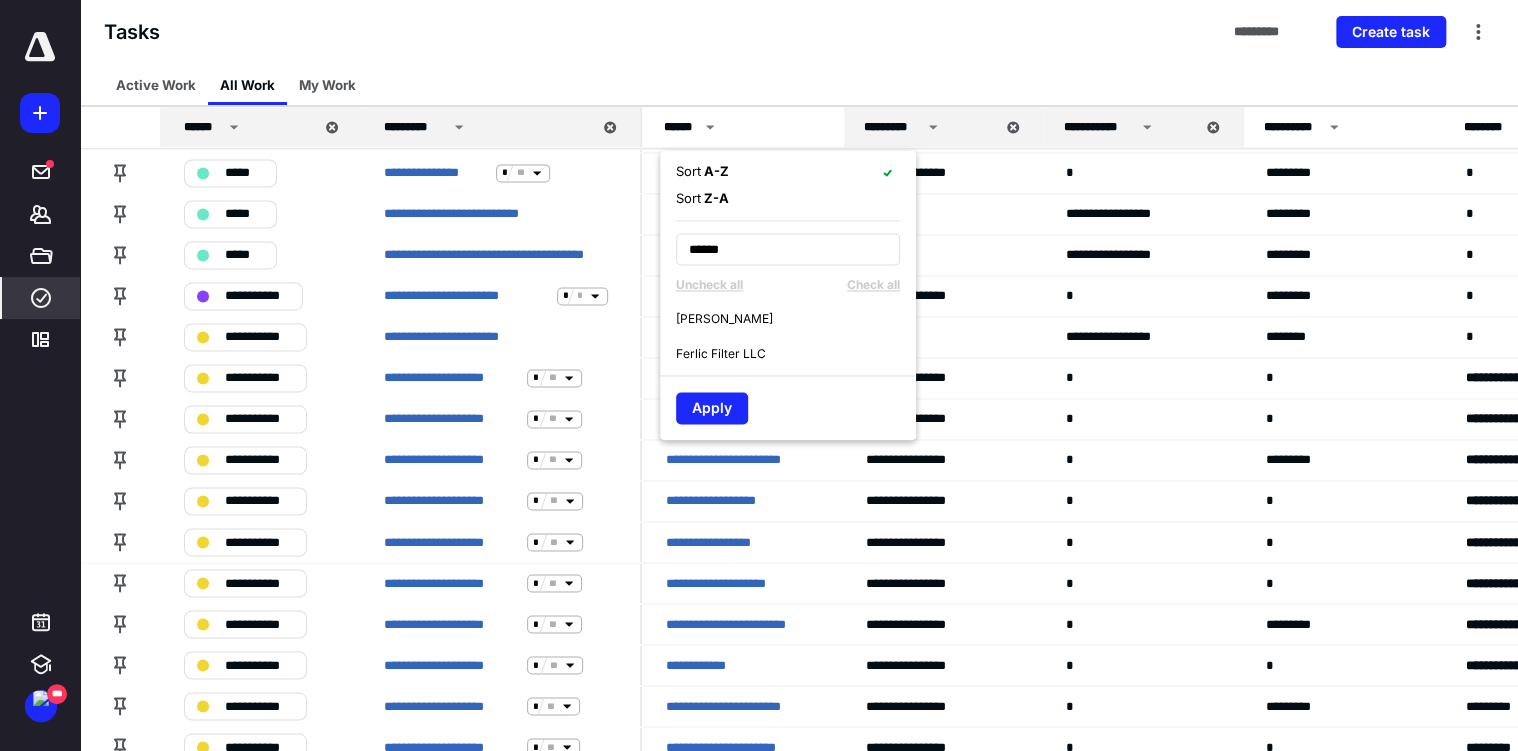 click on "Ferlic Filter LLC" at bounding box center (721, 354) 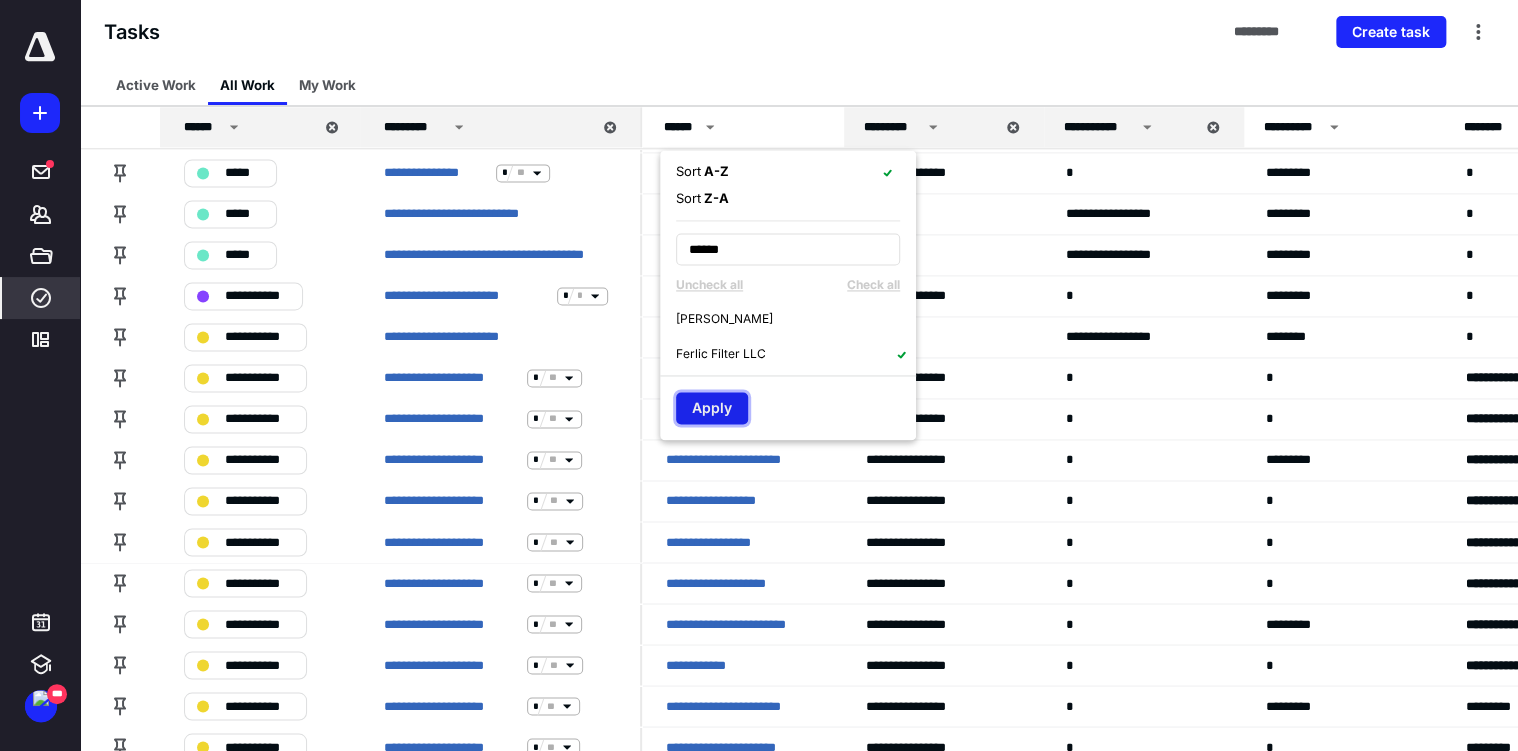 click on "Apply" at bounding box center [712, 408] 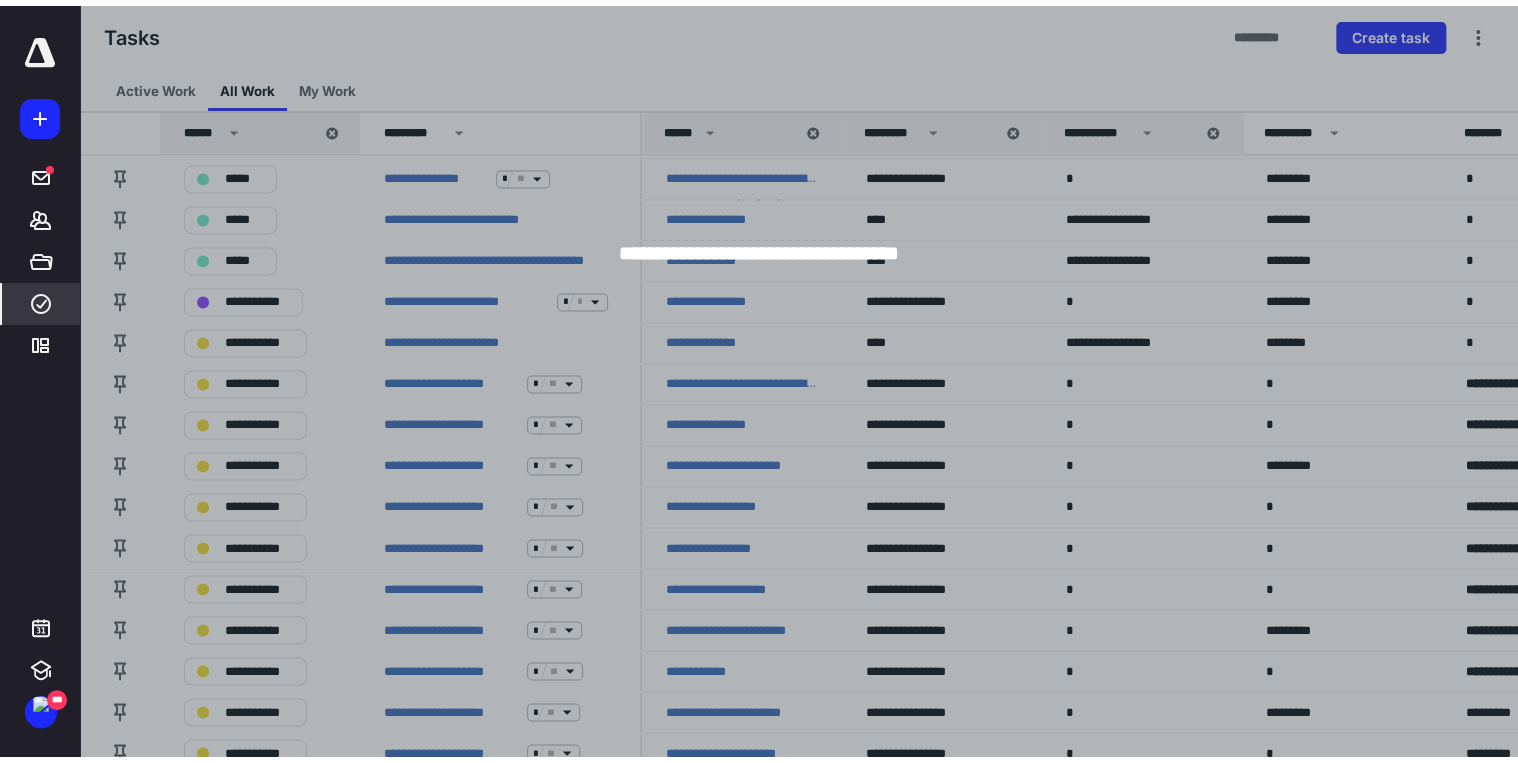 scroll, scrollTop: 0, scrollLeft: 0, axis: both 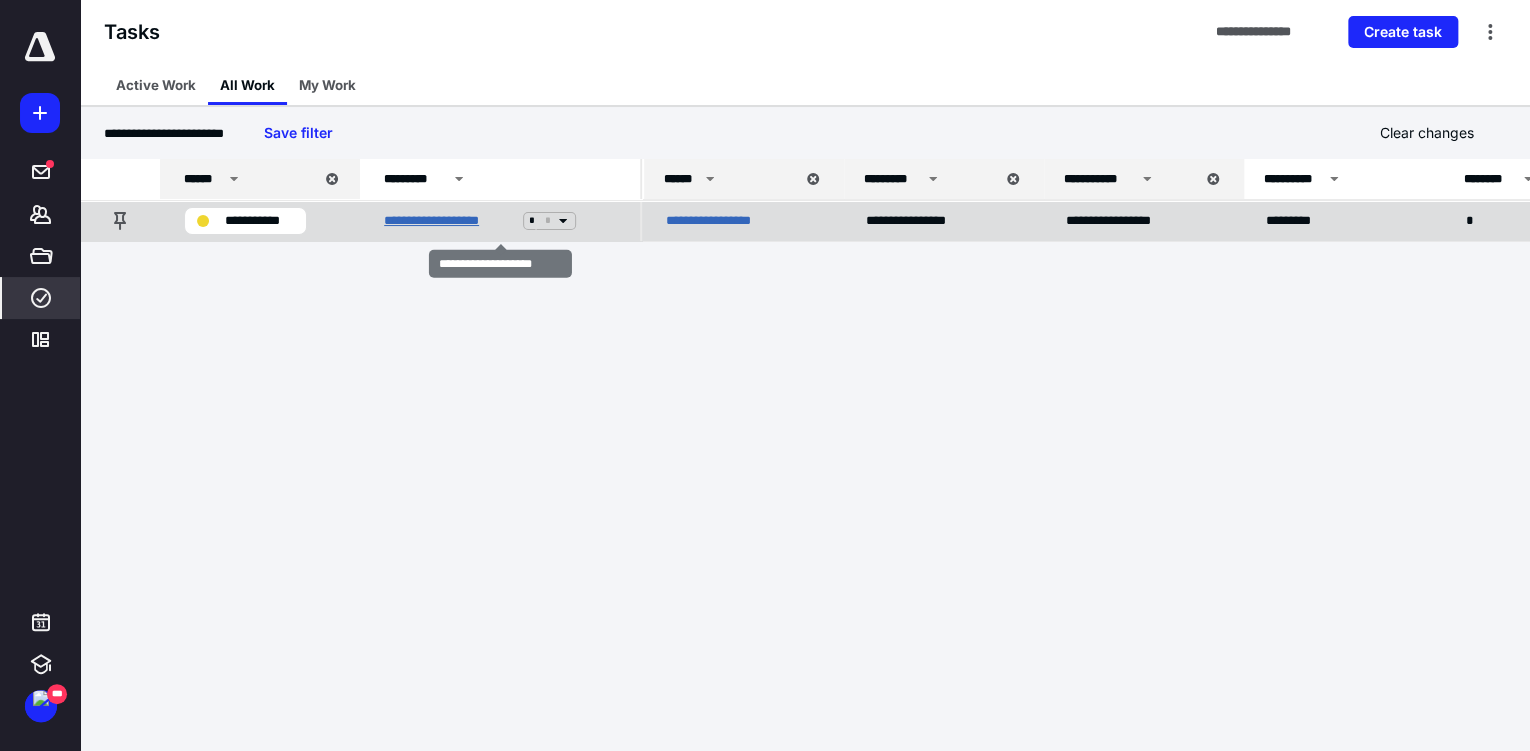 click on "**********" at bounding box center [449, 221] 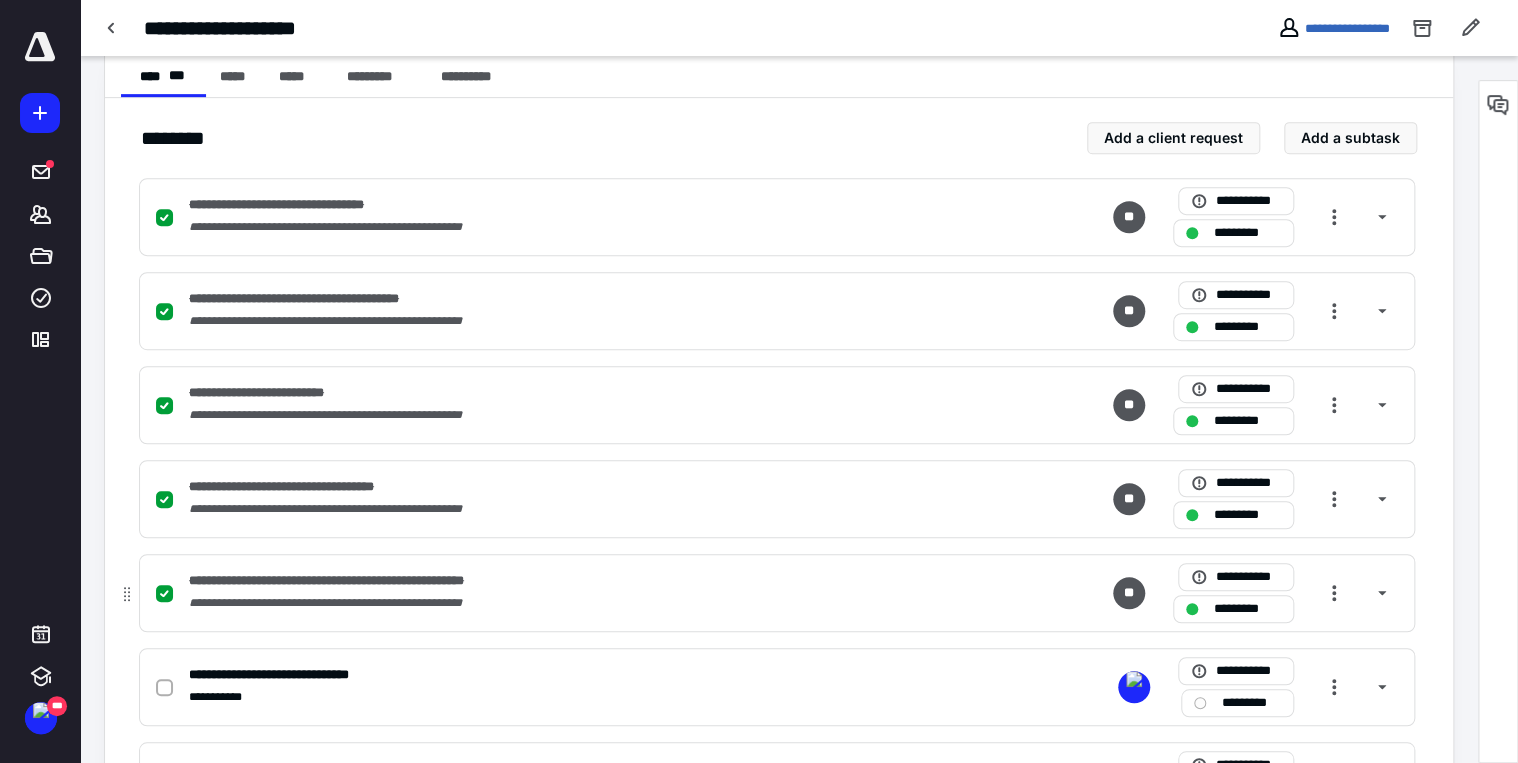 scroll, scrollTop: 505, scrollLeft: 0, axis: vertical 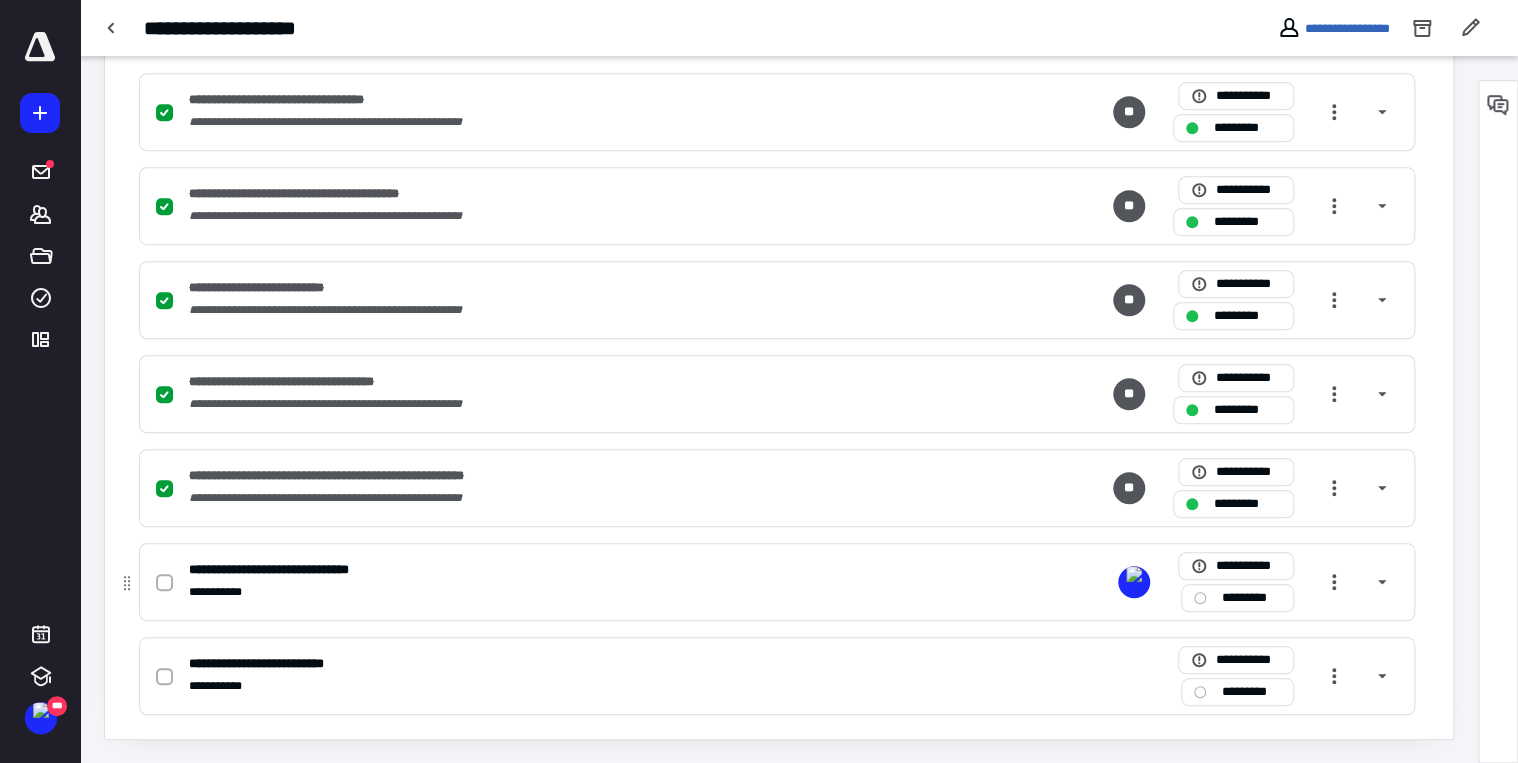 click at bounding box center (164, 583) 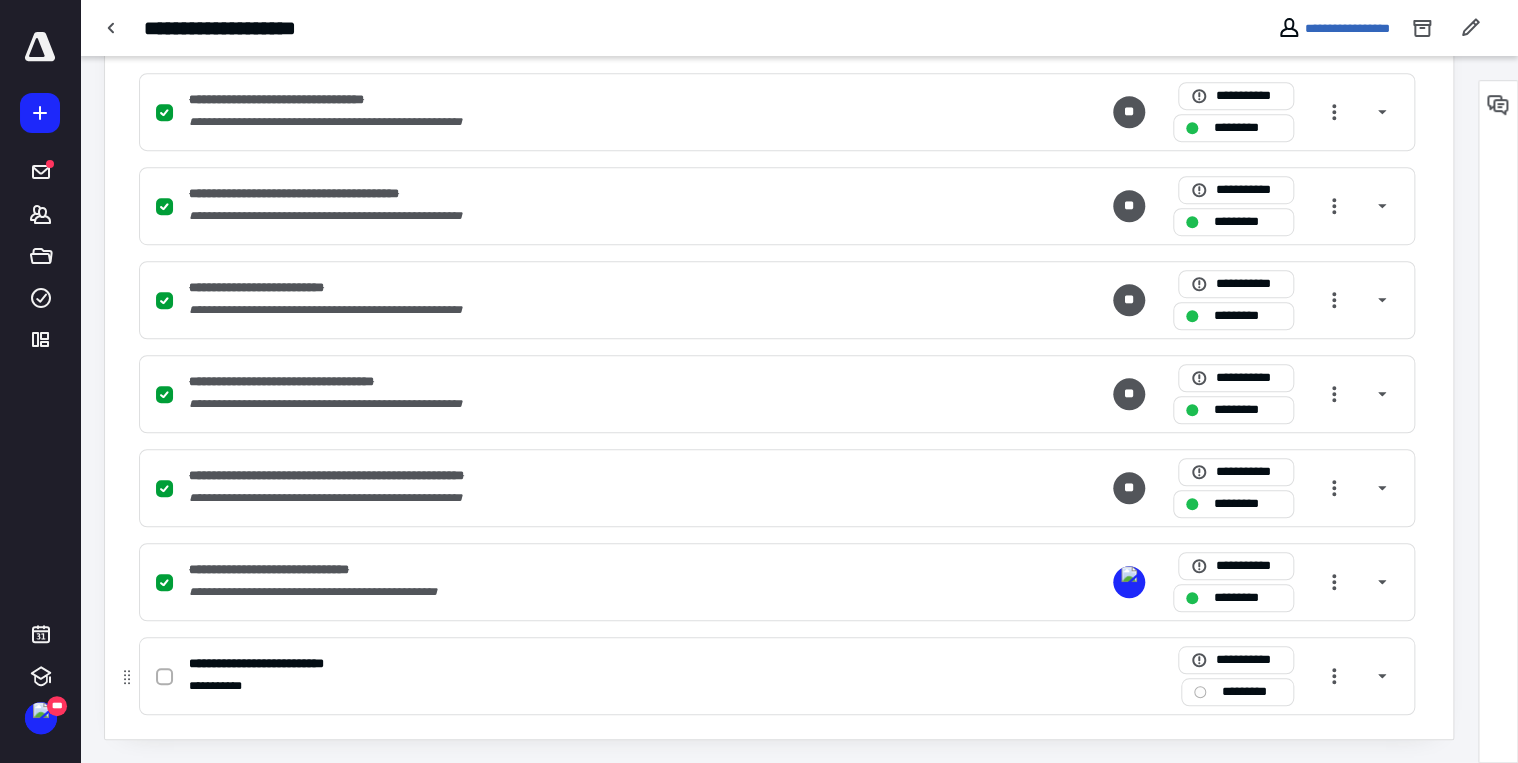 click at bounding box center (164, 677) 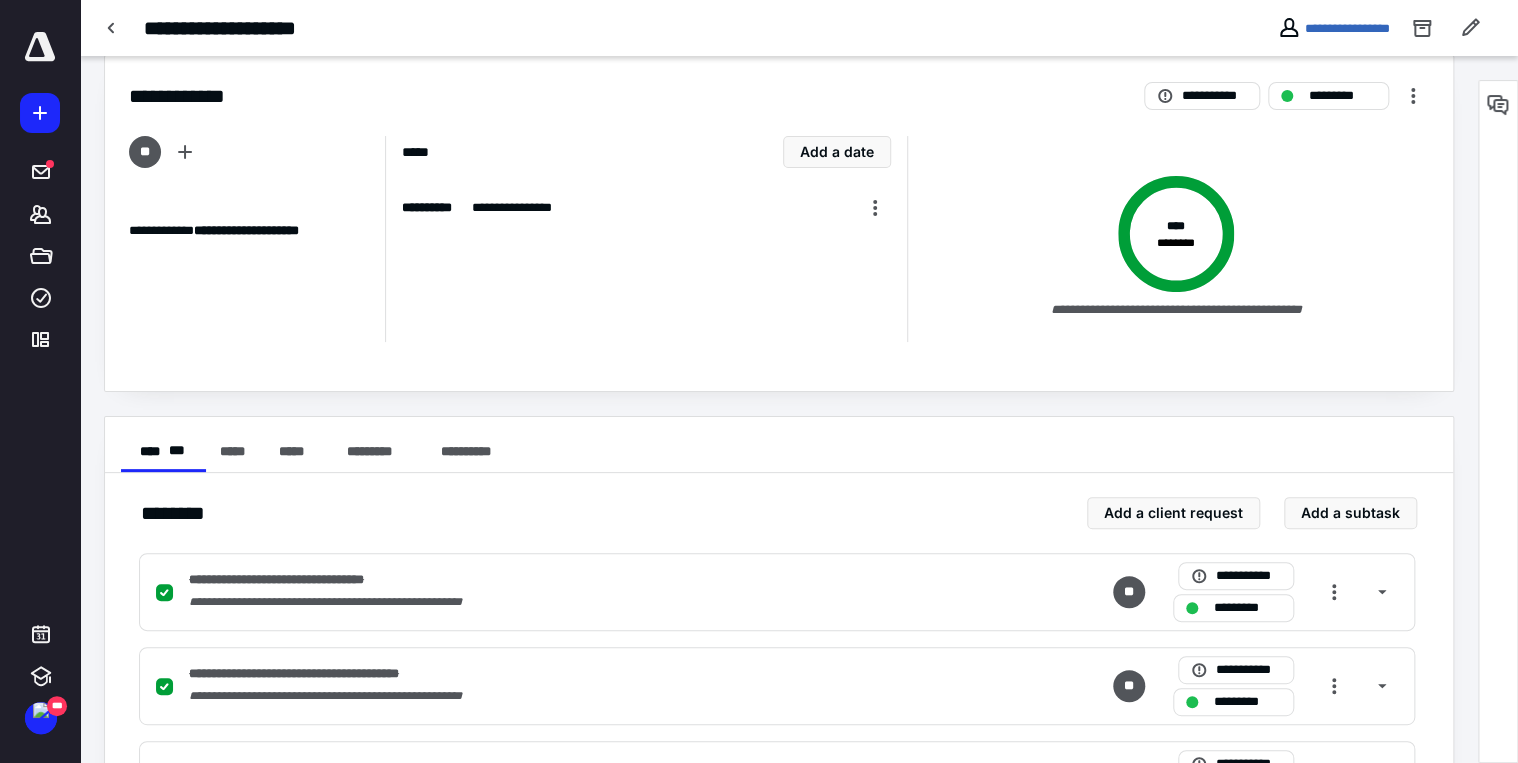 scroll, scrollTop: 0, scrollLeft: 0, axis: both 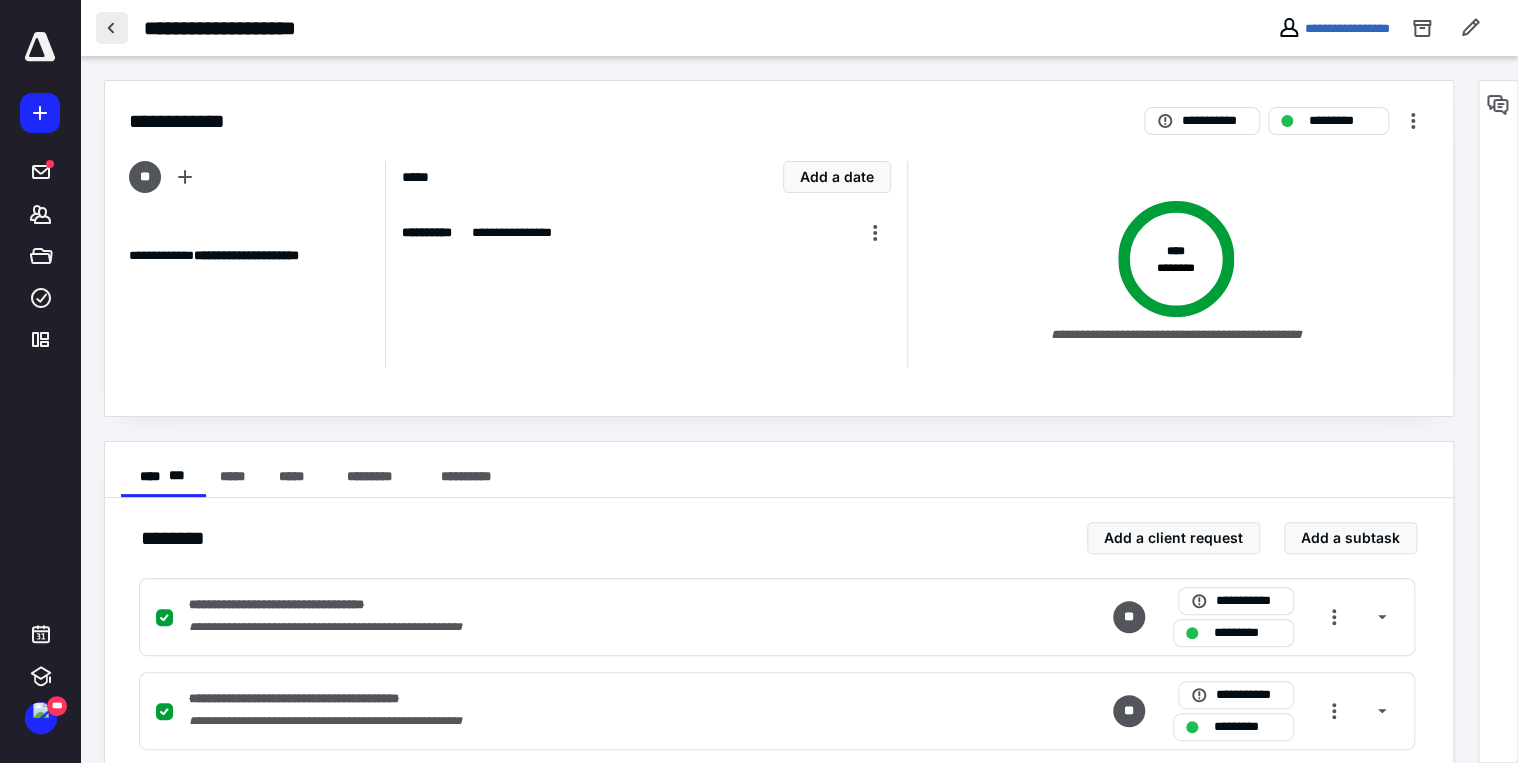 click at bounding box center (112, 28) 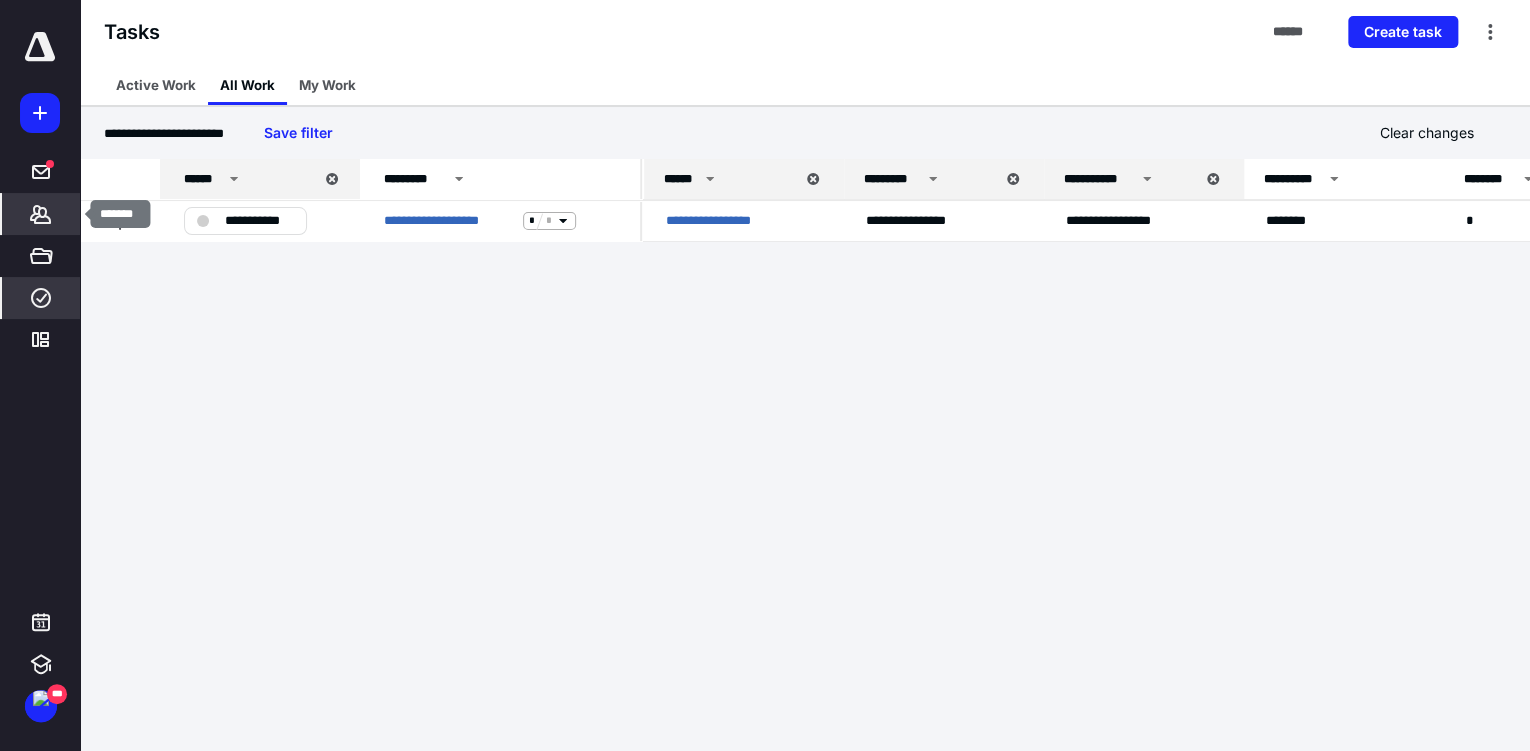 click 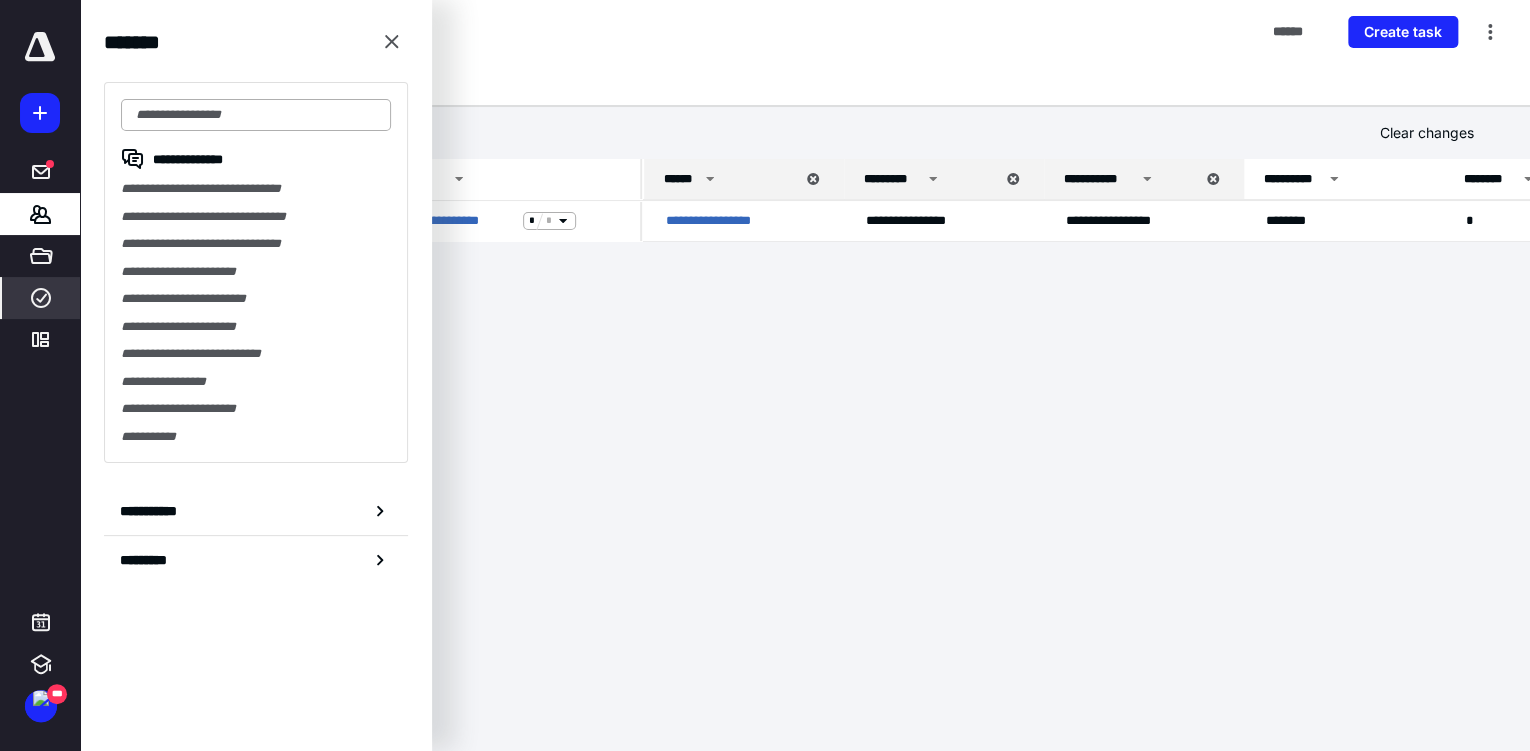 click at bounding box center [256, 115] 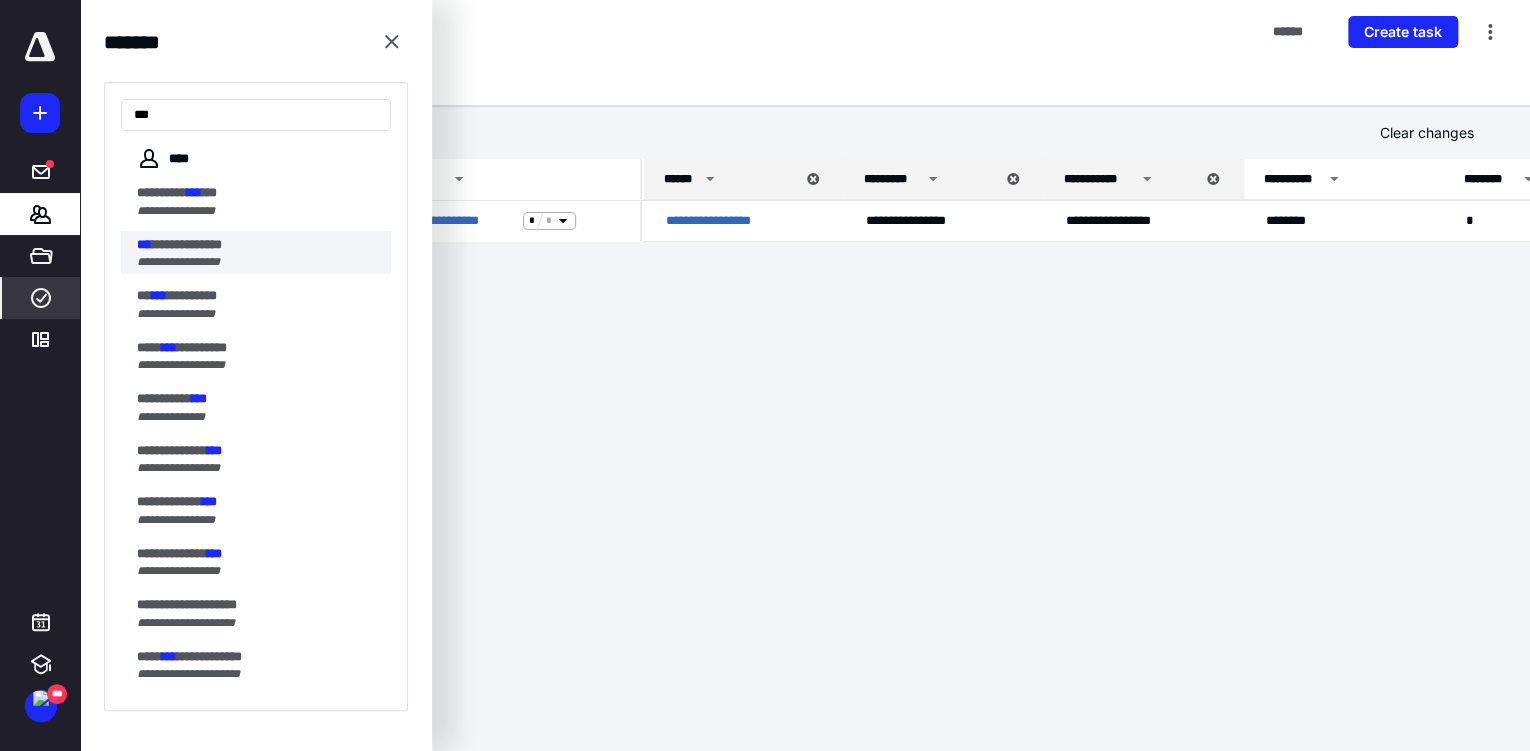 type on "***" 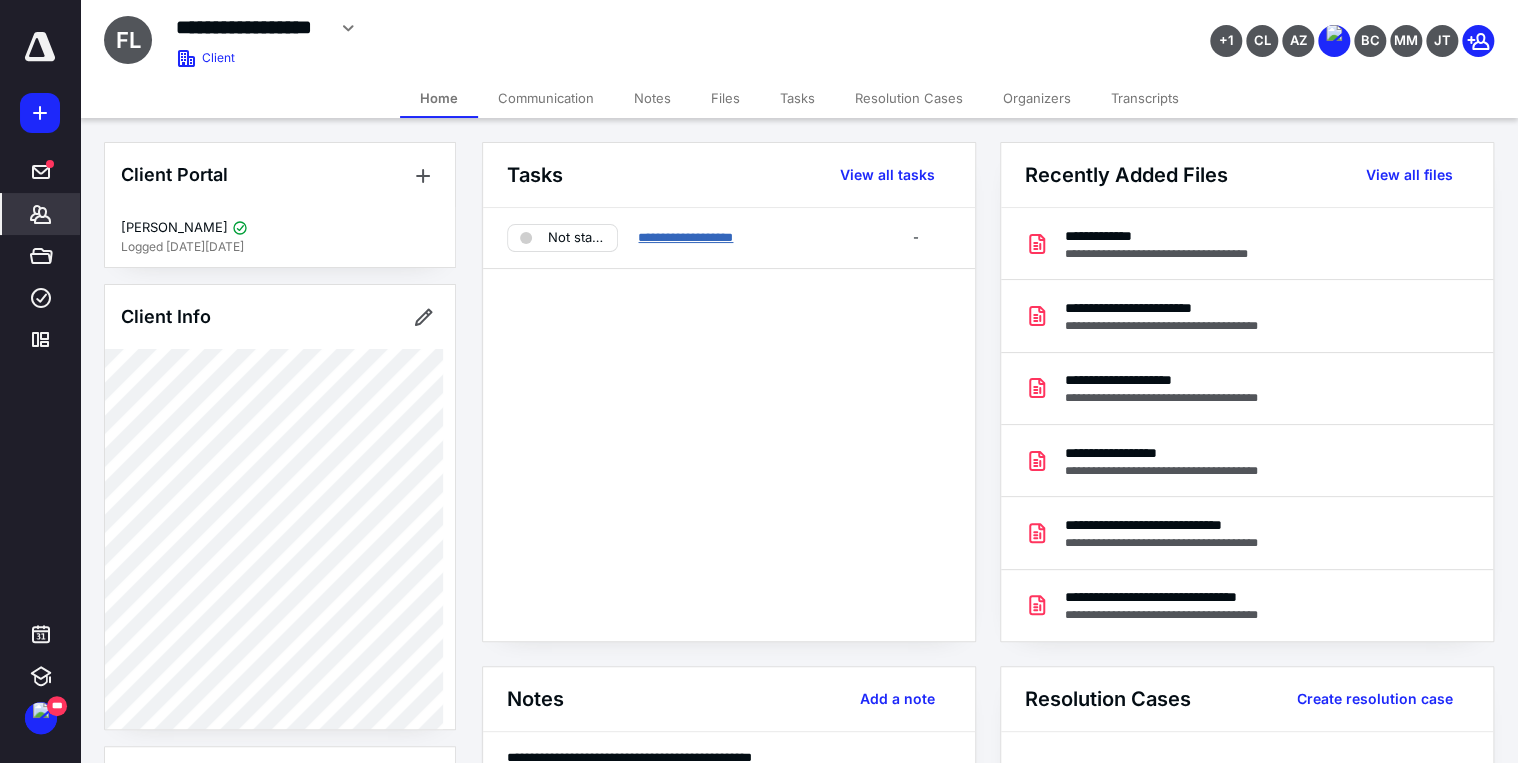 drag, startPoint x: 680, startPoint y: 243, endPoint x: 668, endPoint y: 236, distance: 13.892444 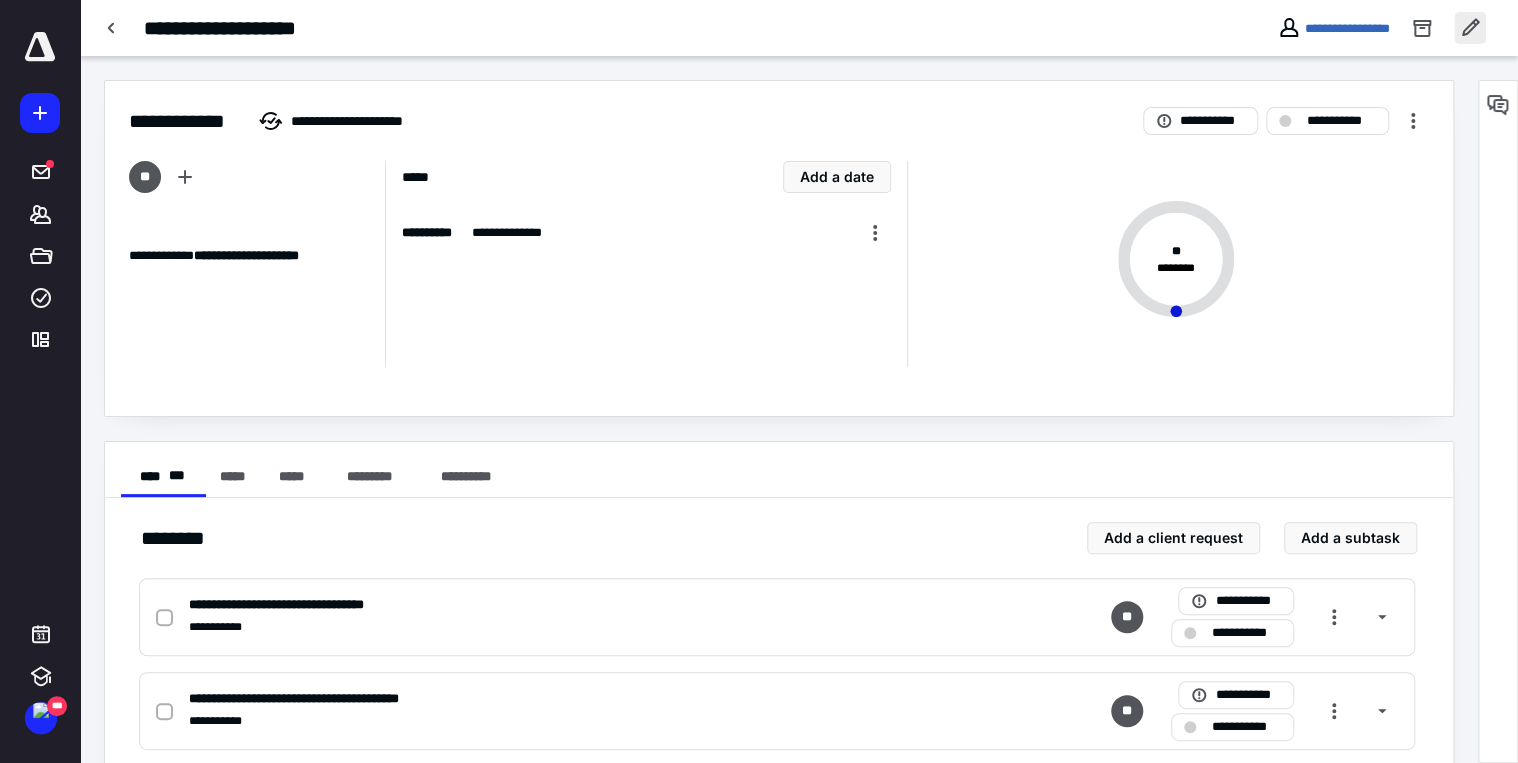 click at bounding box center [1470, 28] 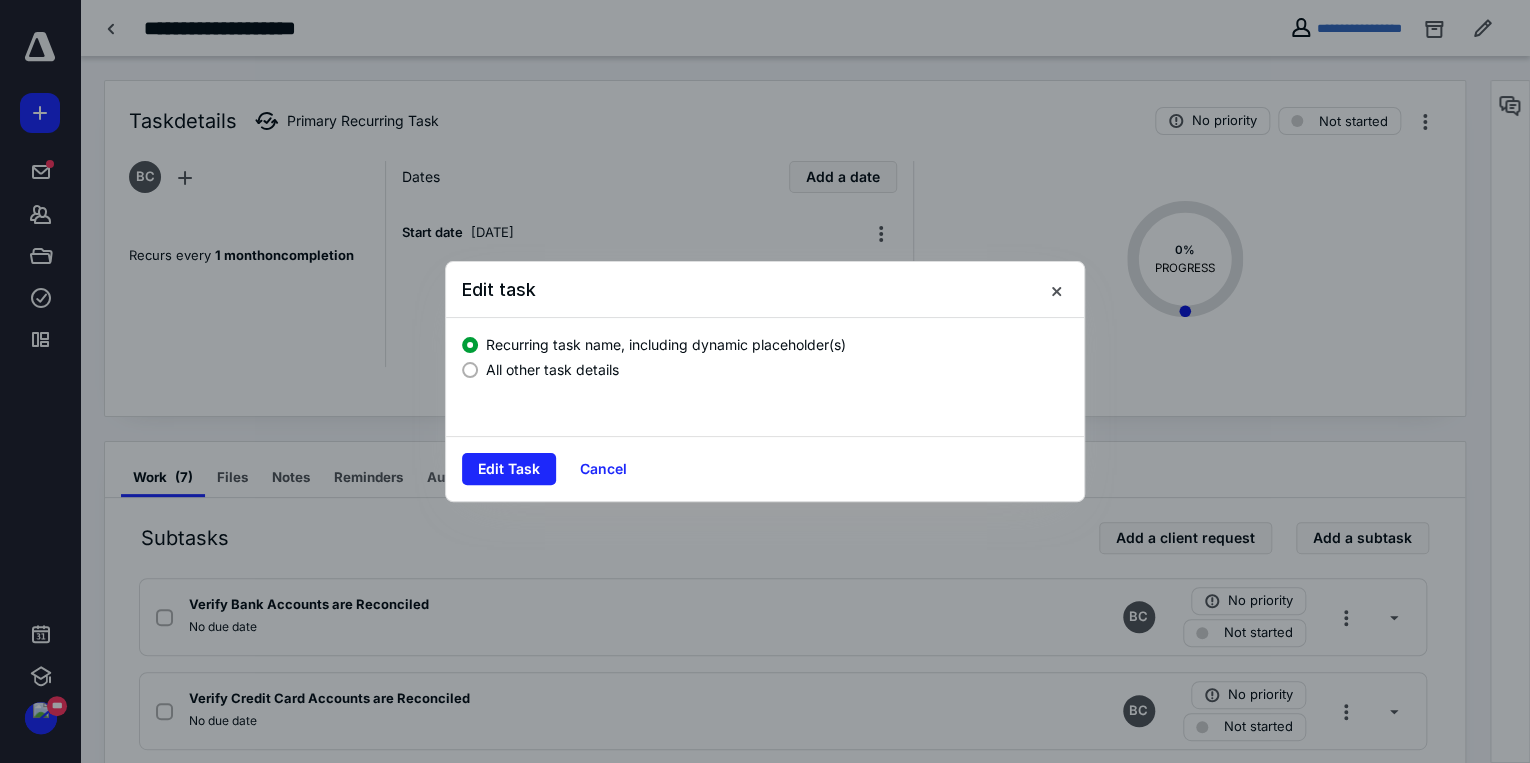 click at bounding box center (470, 370) 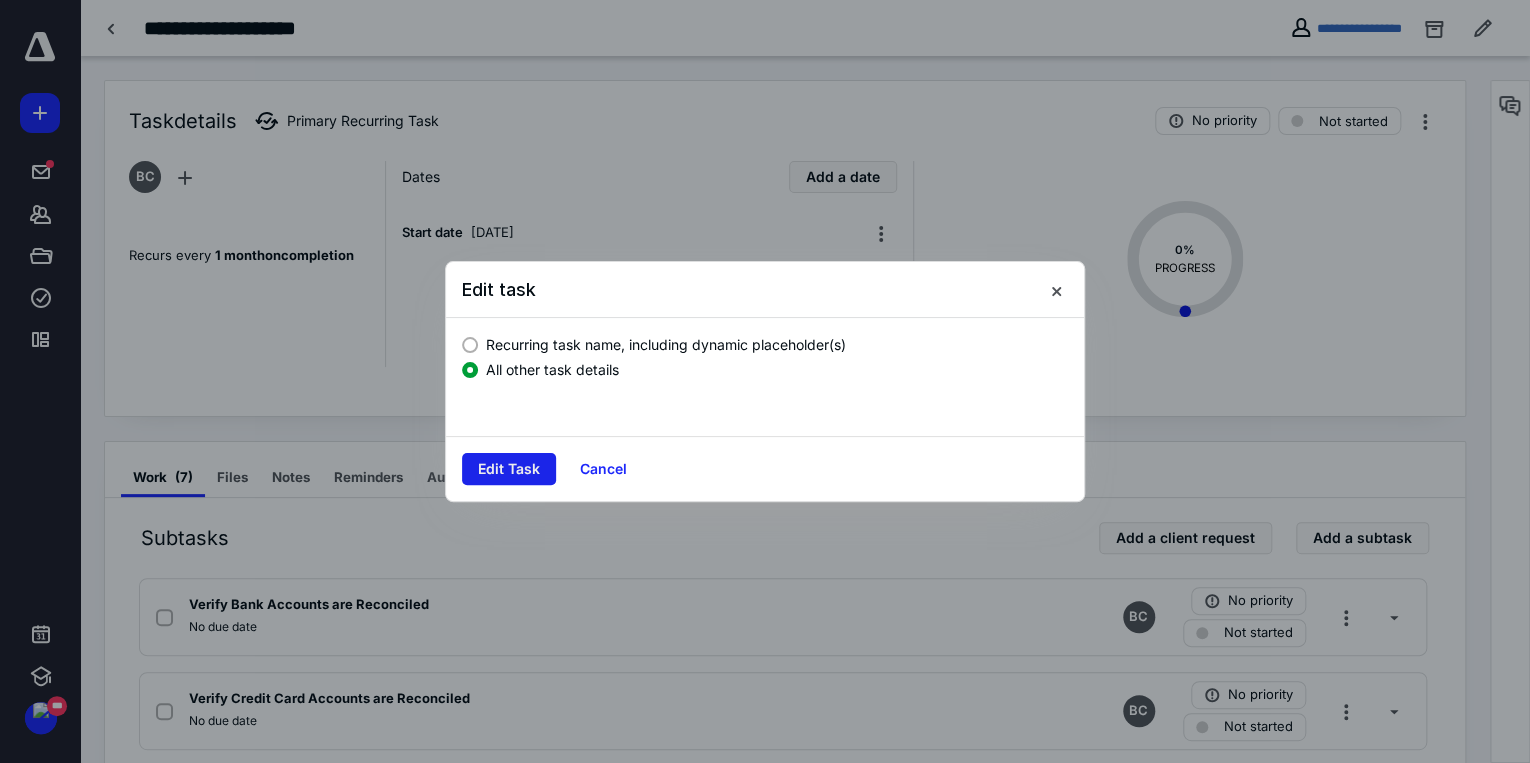 click on "Edit Task" at bounding box center (509, 469) 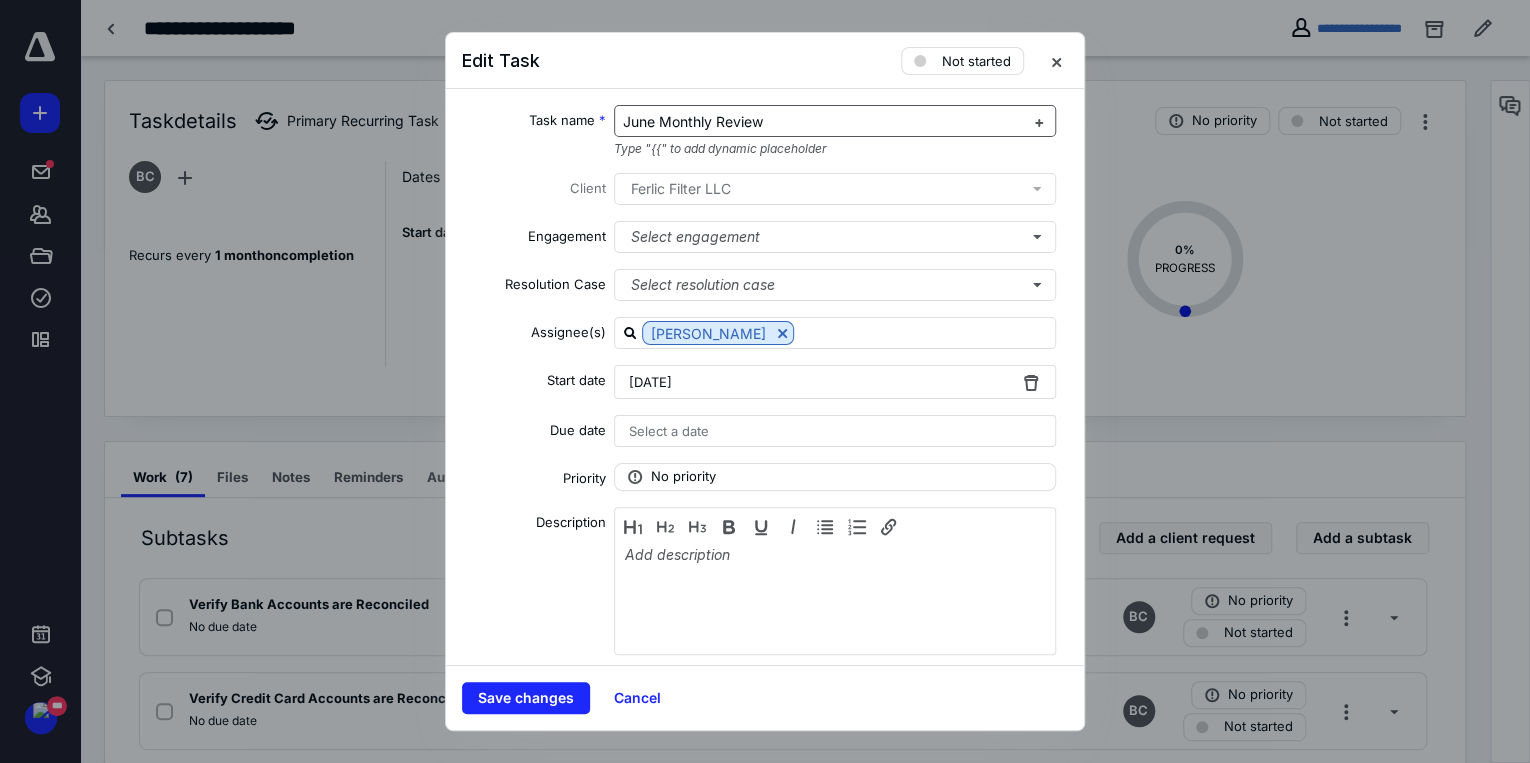 click on "June Monthly Review" at bounding box center (693, 121) 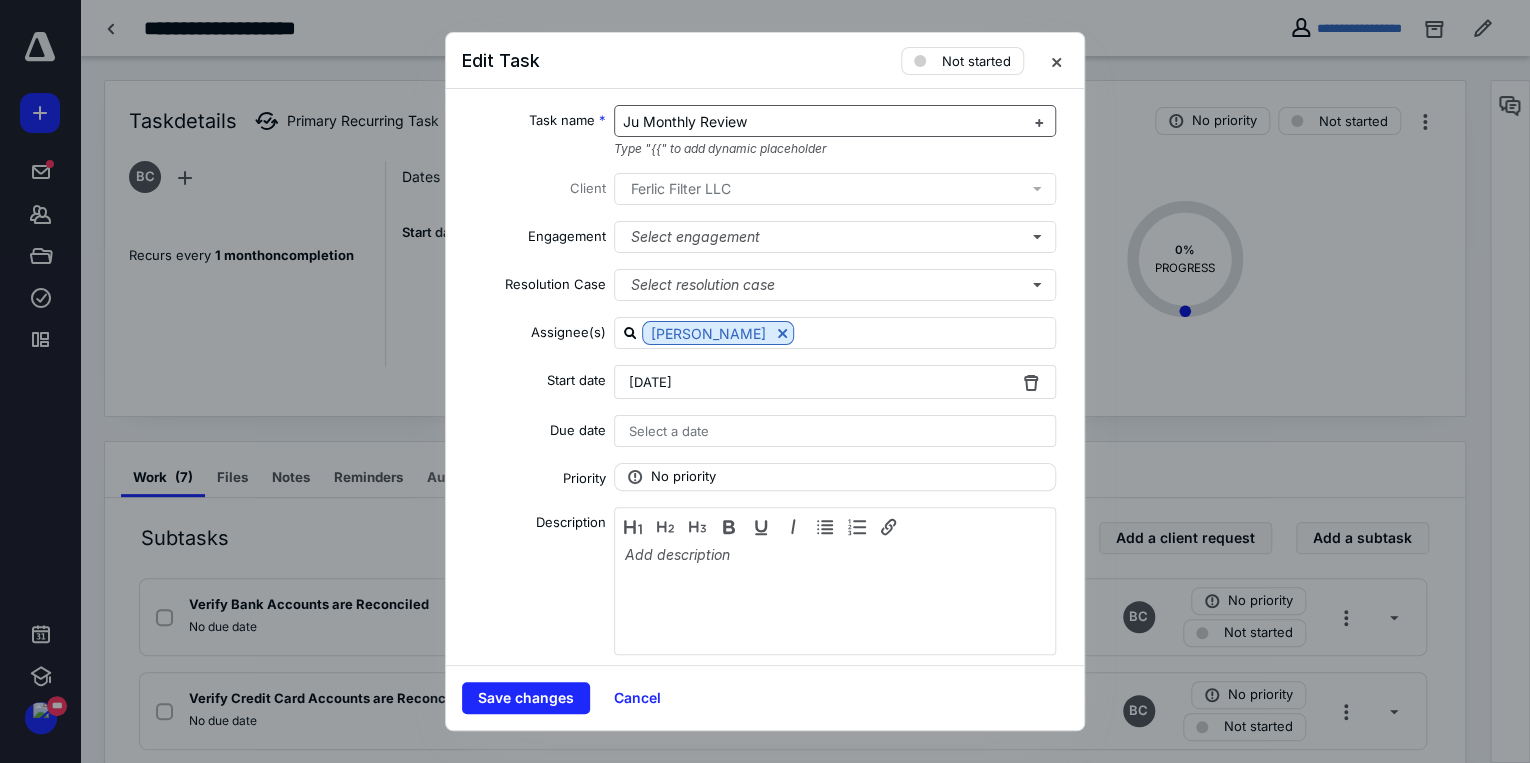 type 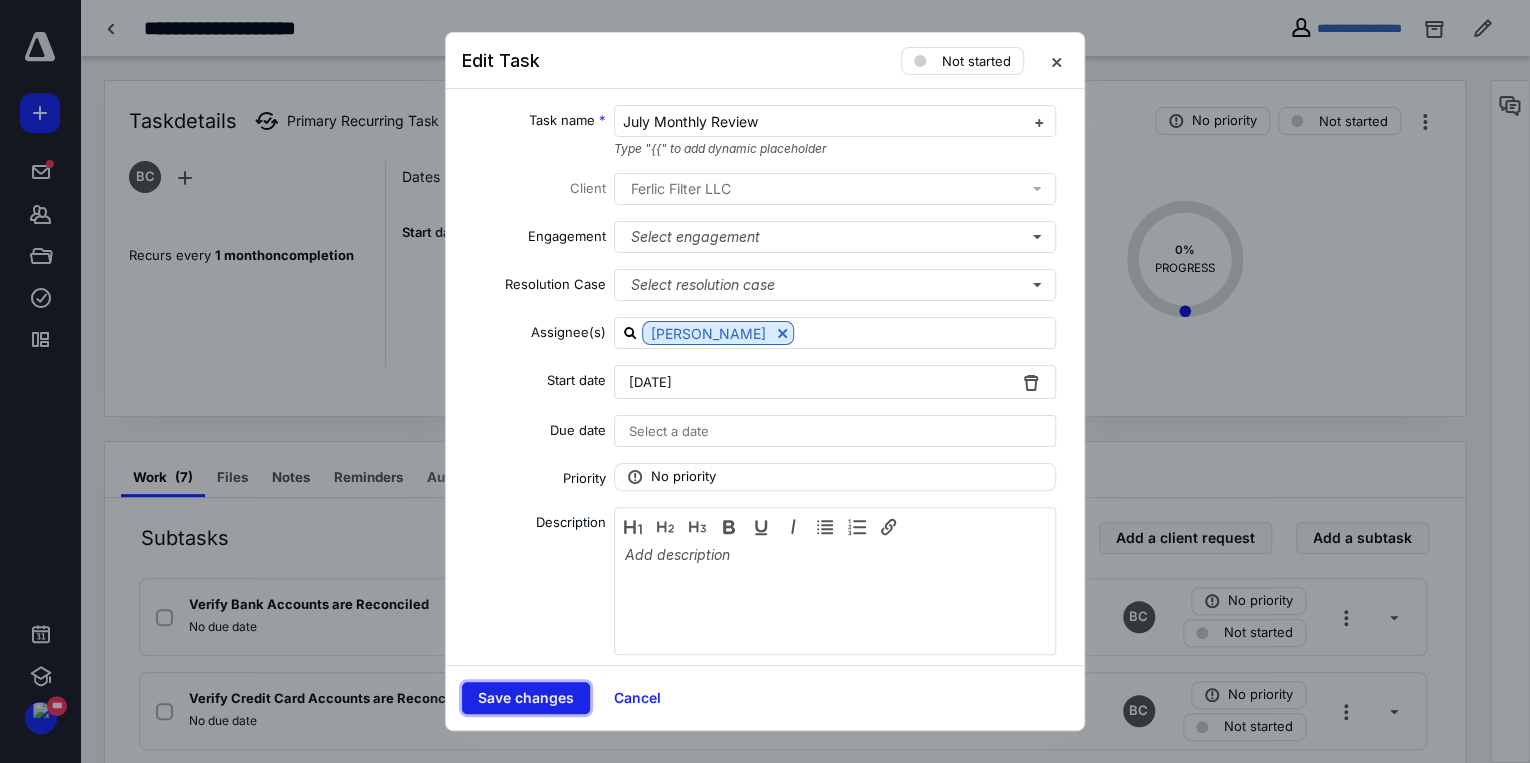 click on "Save changes" at bounding box center [526, 698] 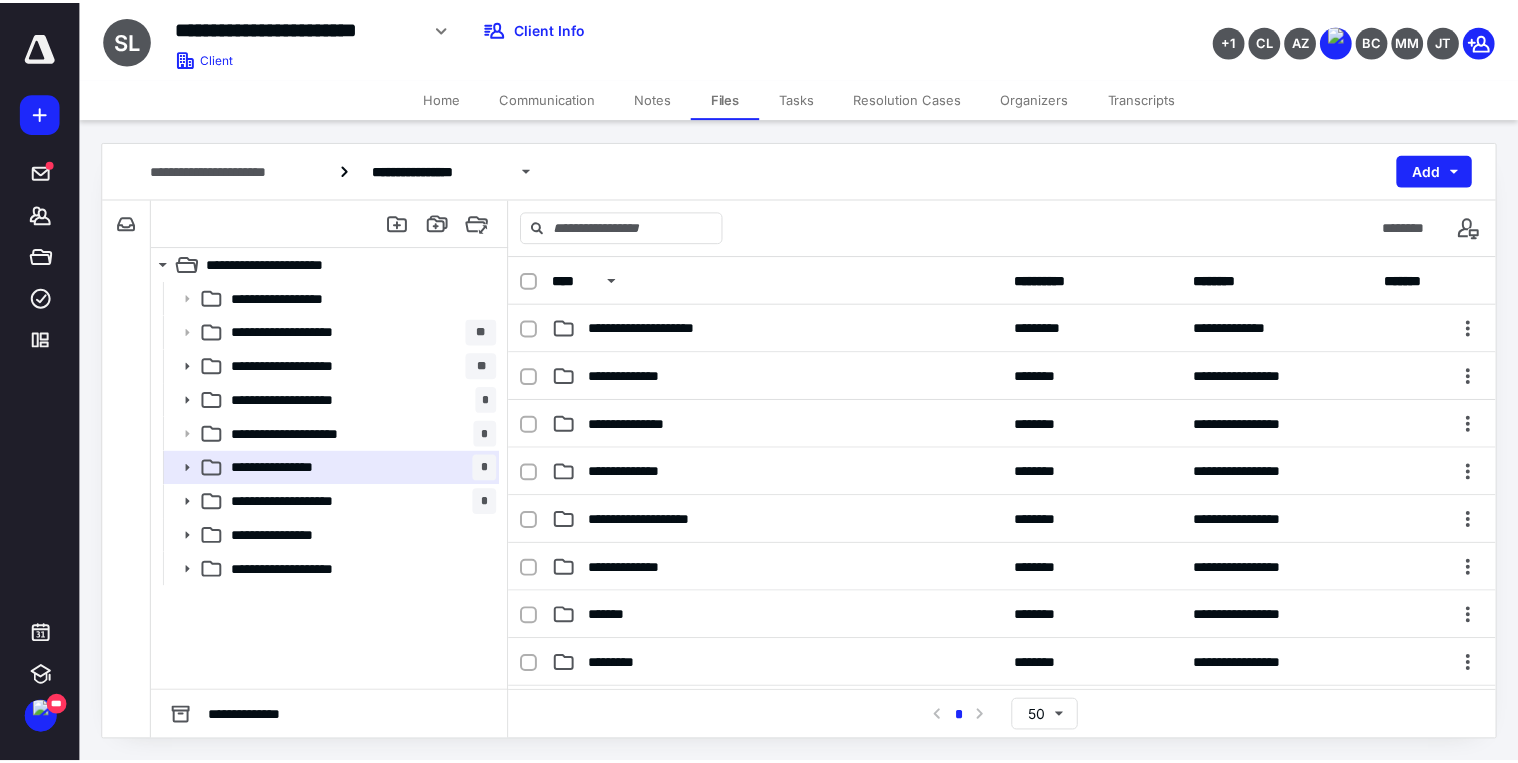 scroll, scrollTop: 0, scrollLeft: 0, axis: both 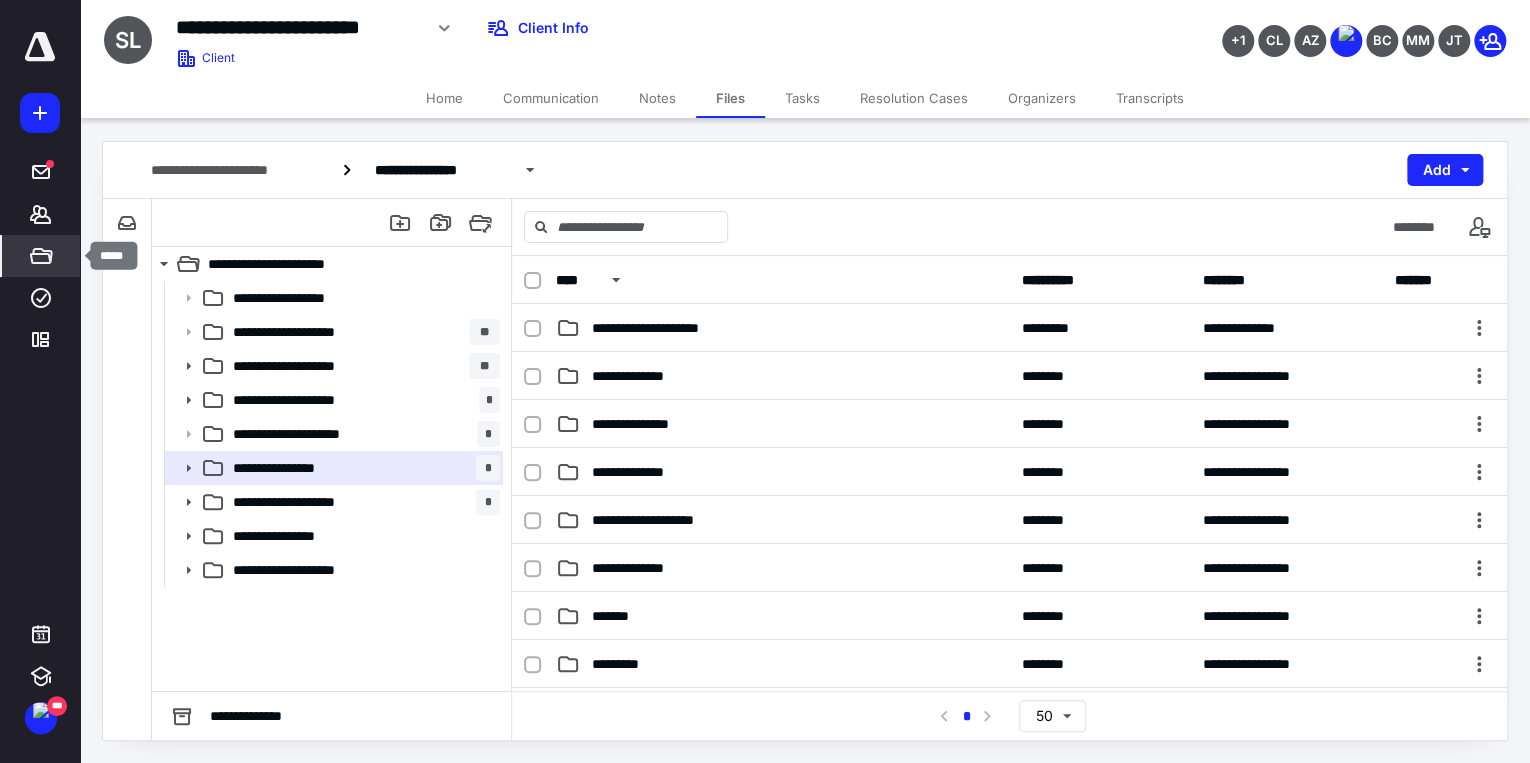 click 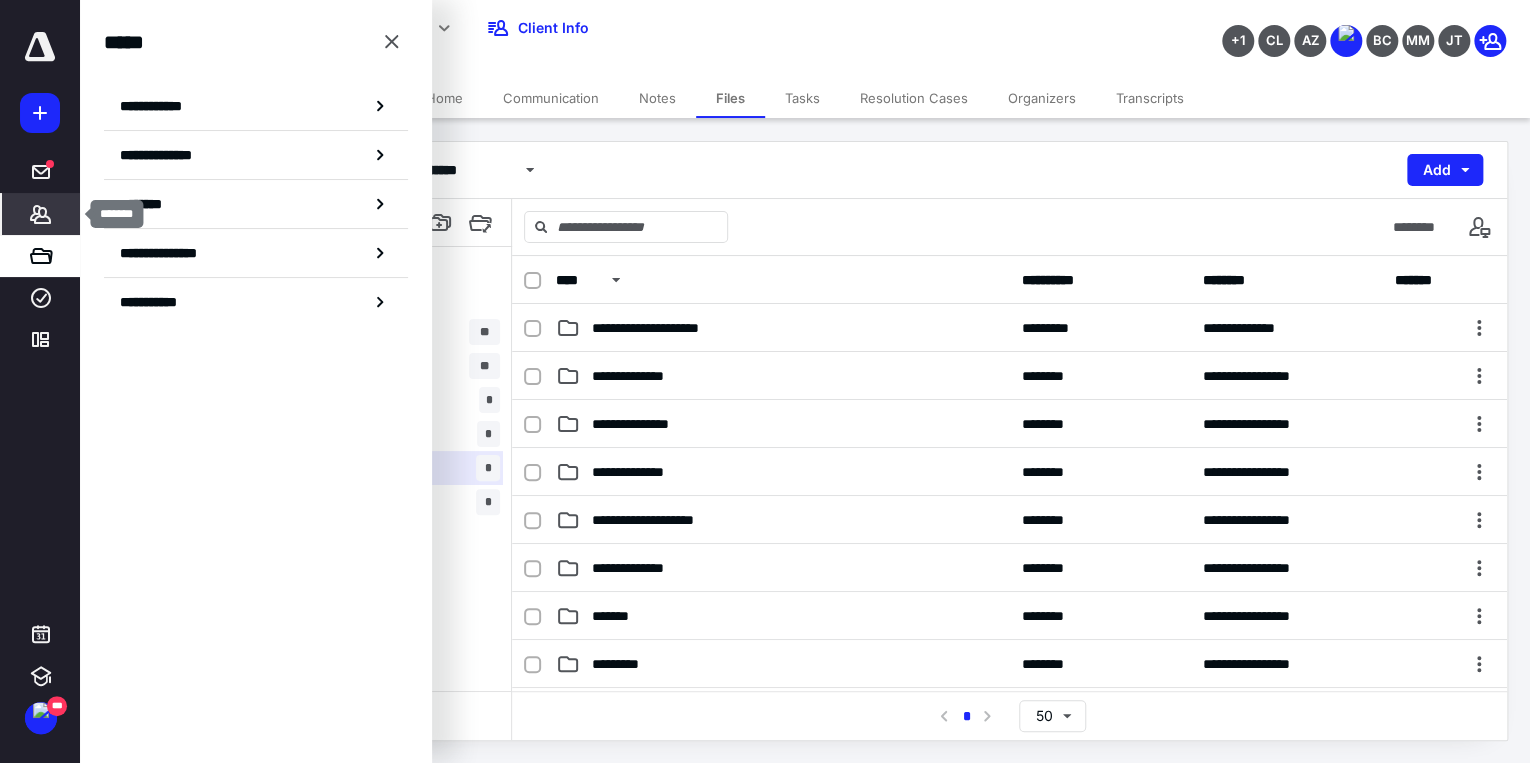 click 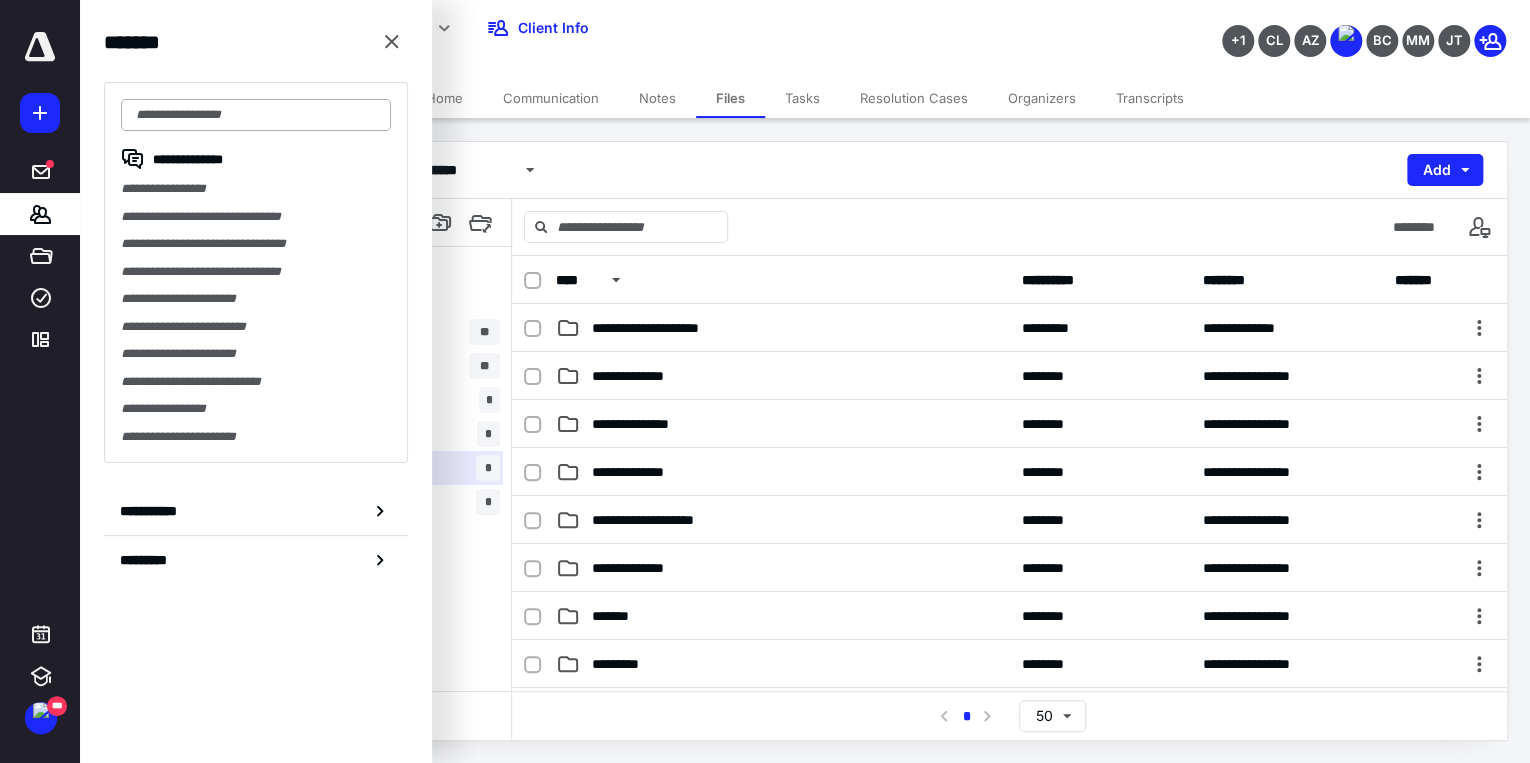 click at bounding box center [256, 115] 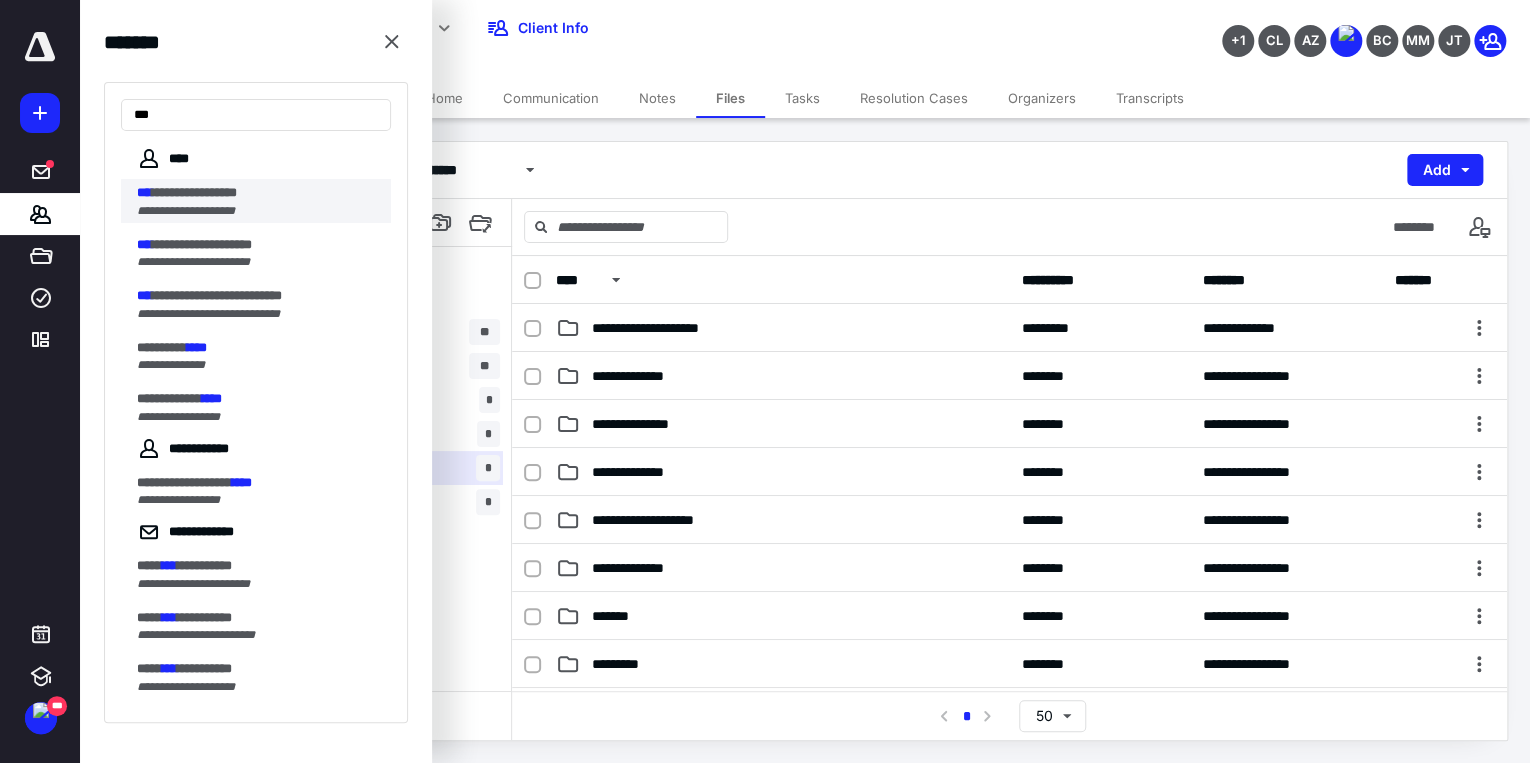 type on "***" 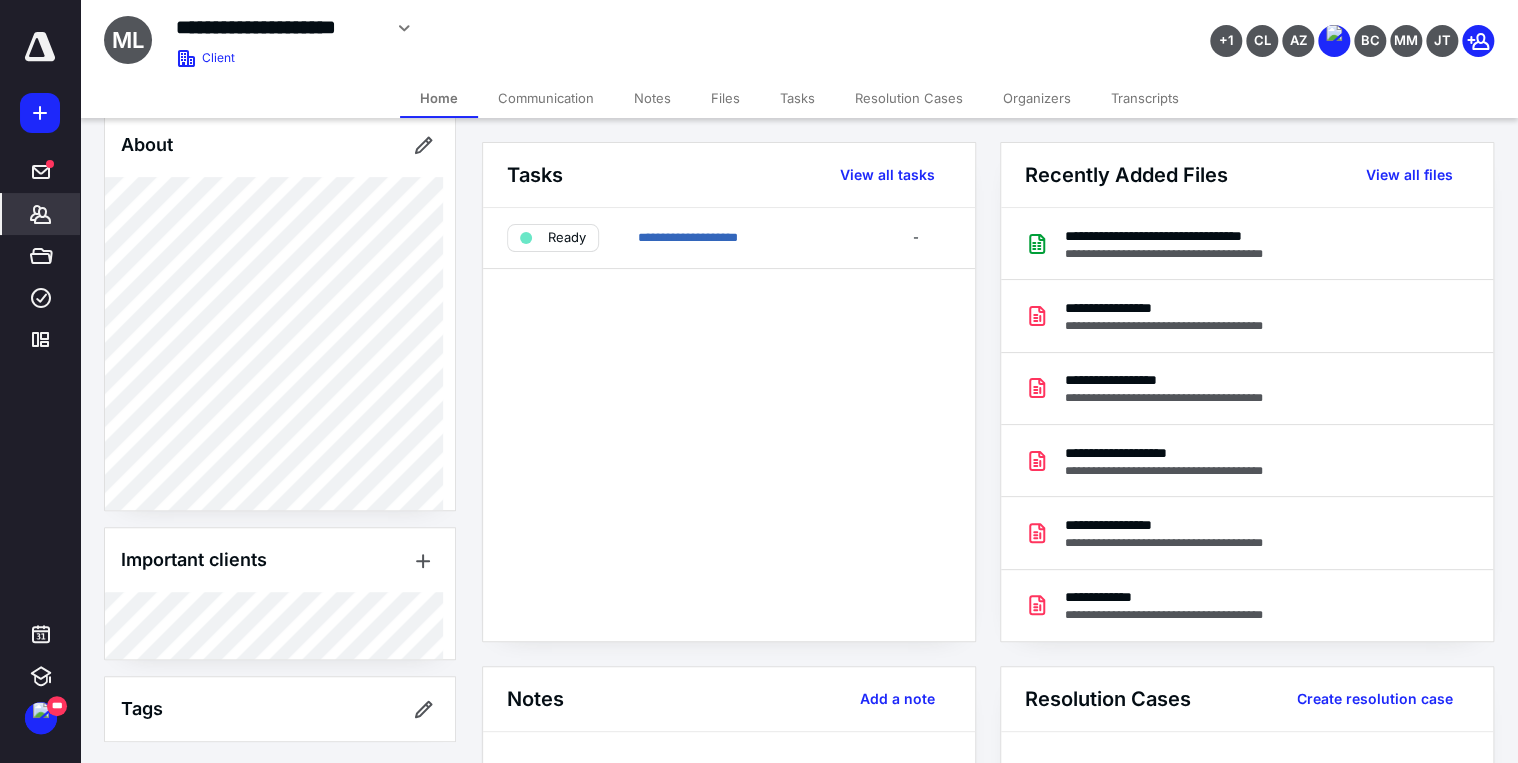 scroll, scrollTop: 420, scrollLeft: 0, axis: vertical 